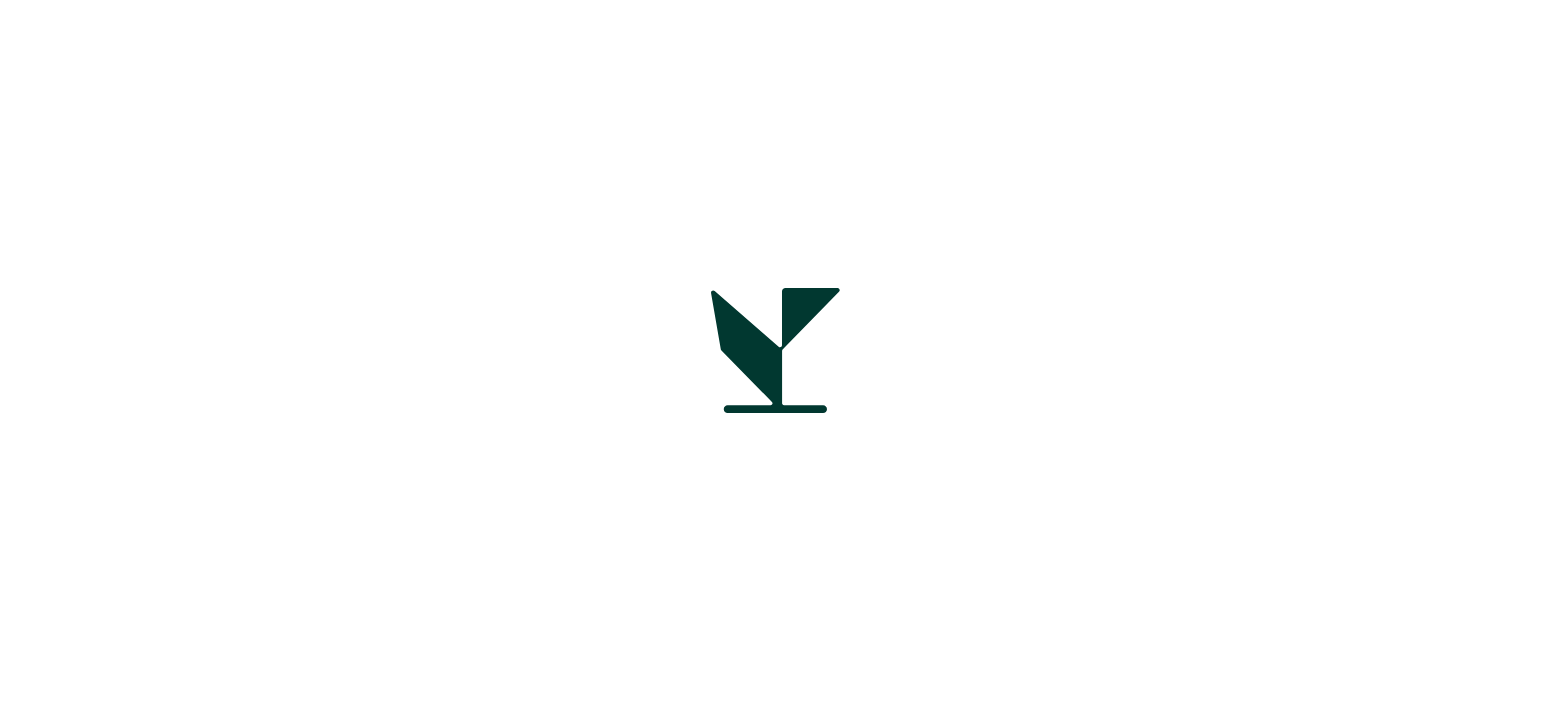 scroll, scrollTop: 0, scrollLeft: 0, axis: both 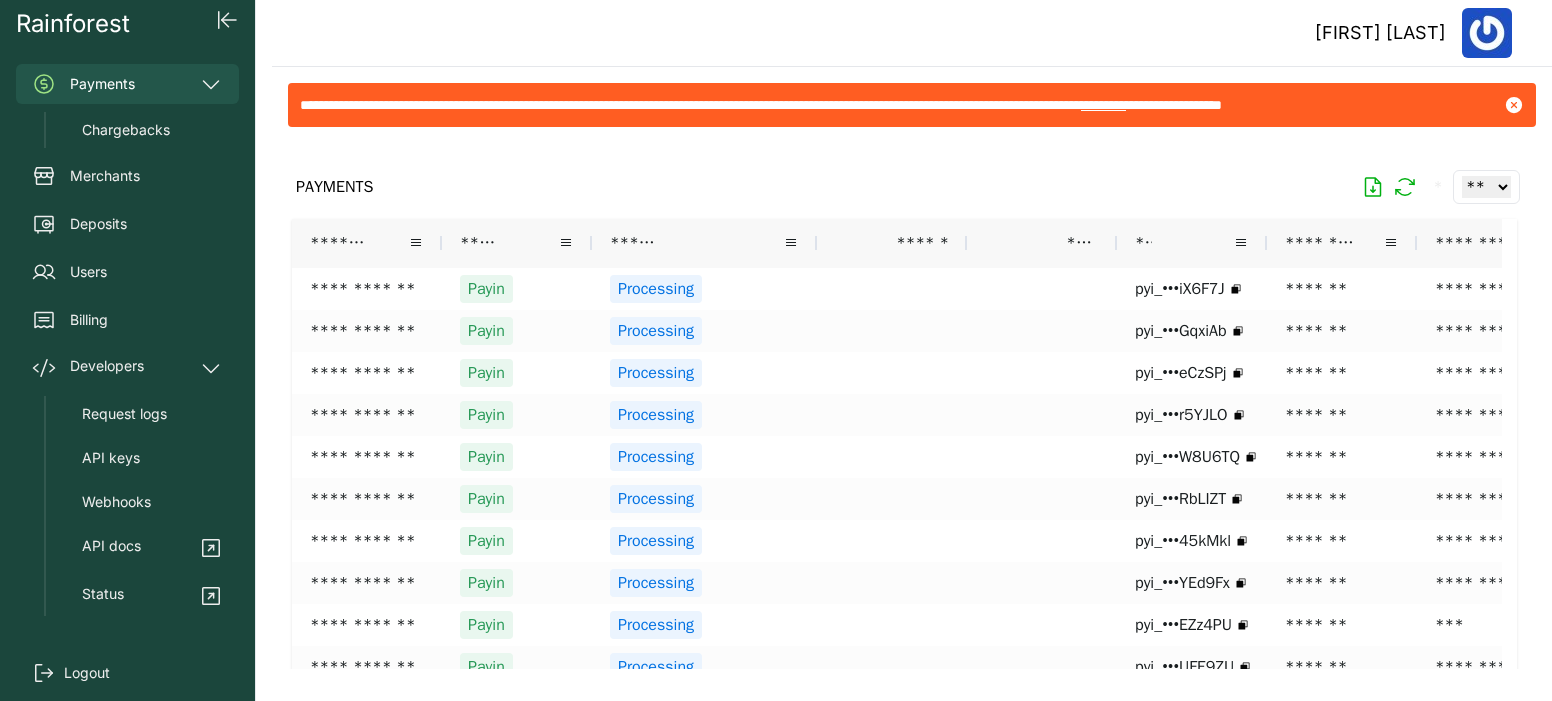 click 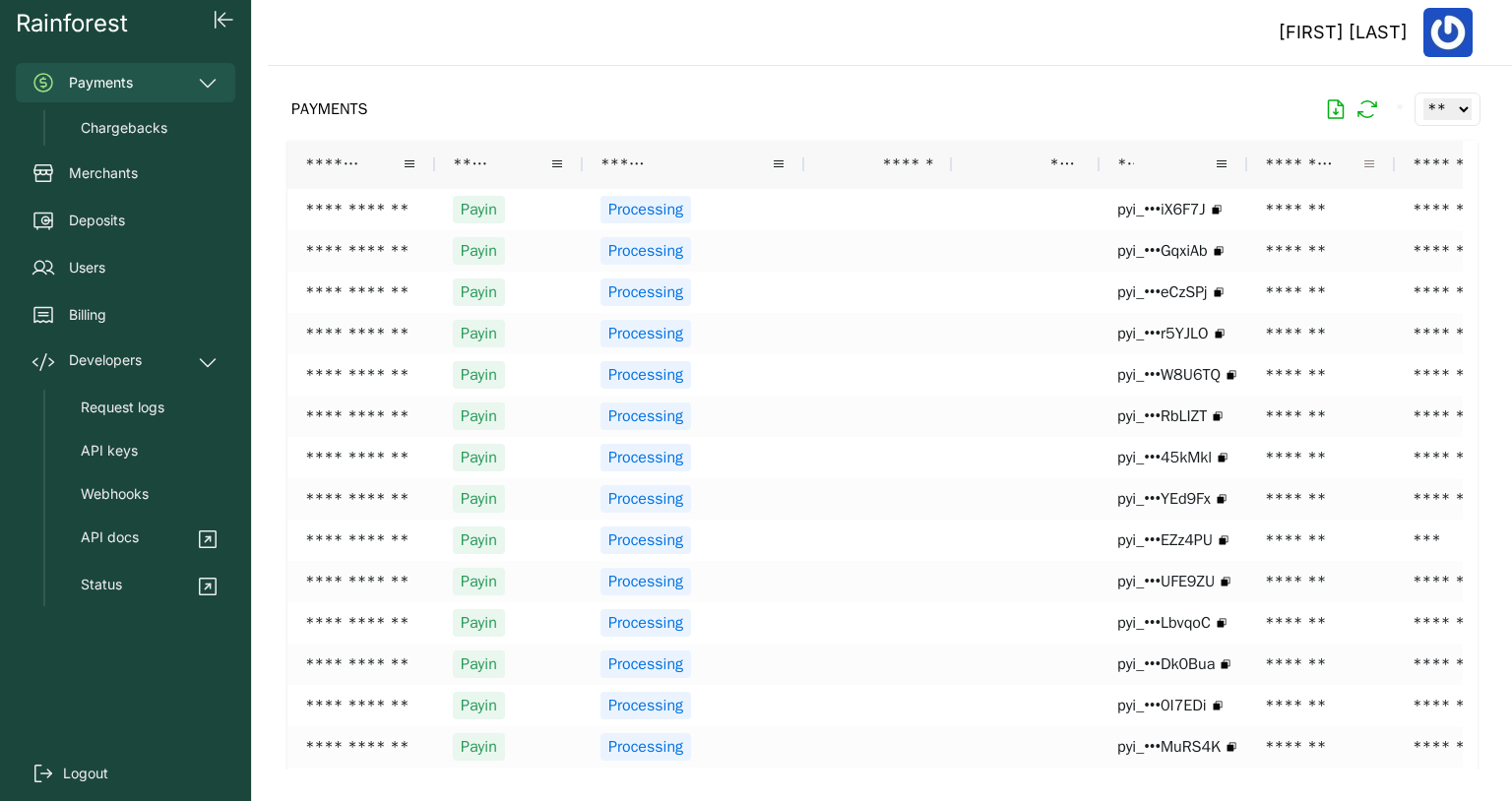 click at bounding box center [1369, 164] 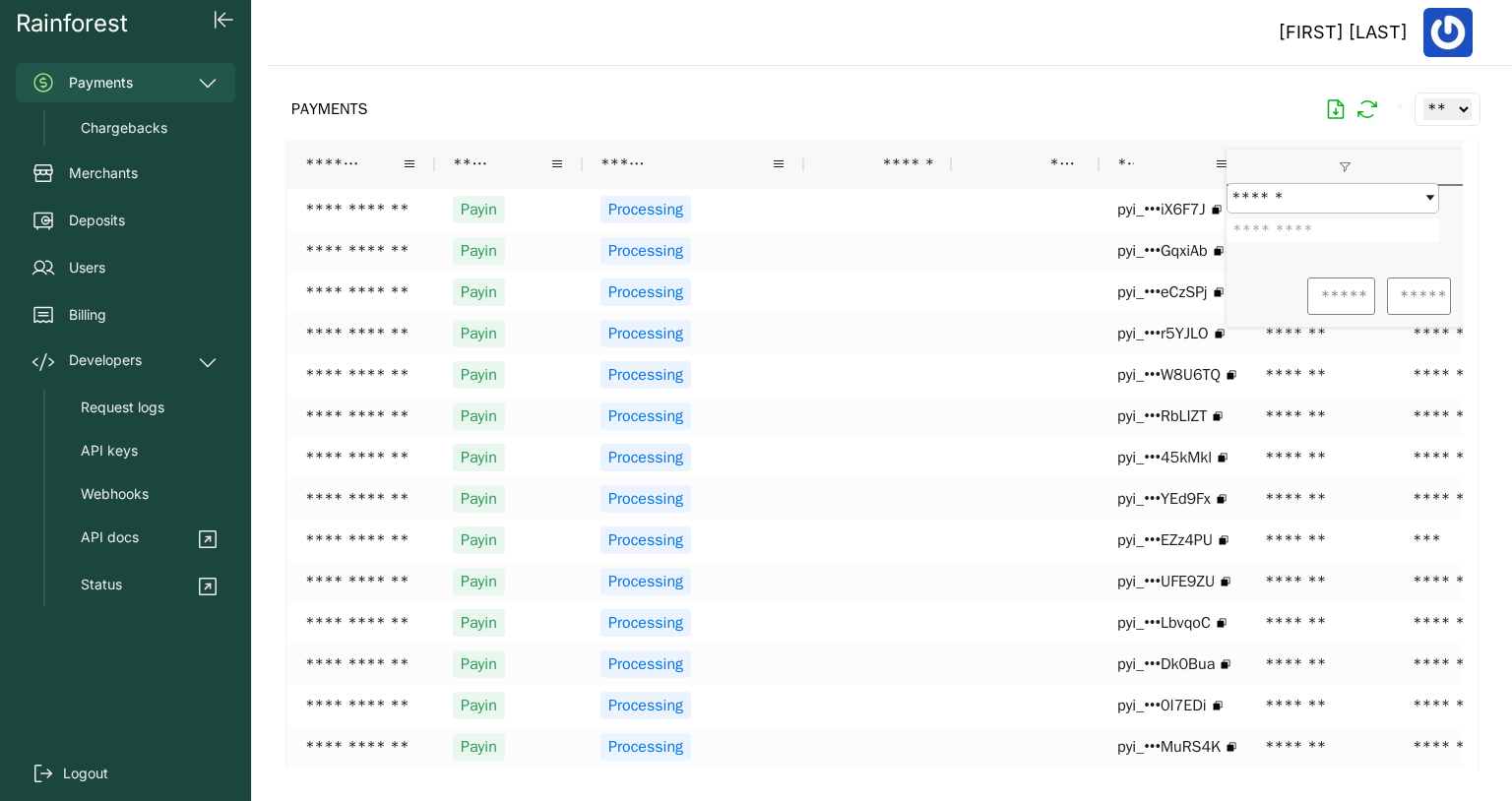 click at bounding box center [1333, 230] 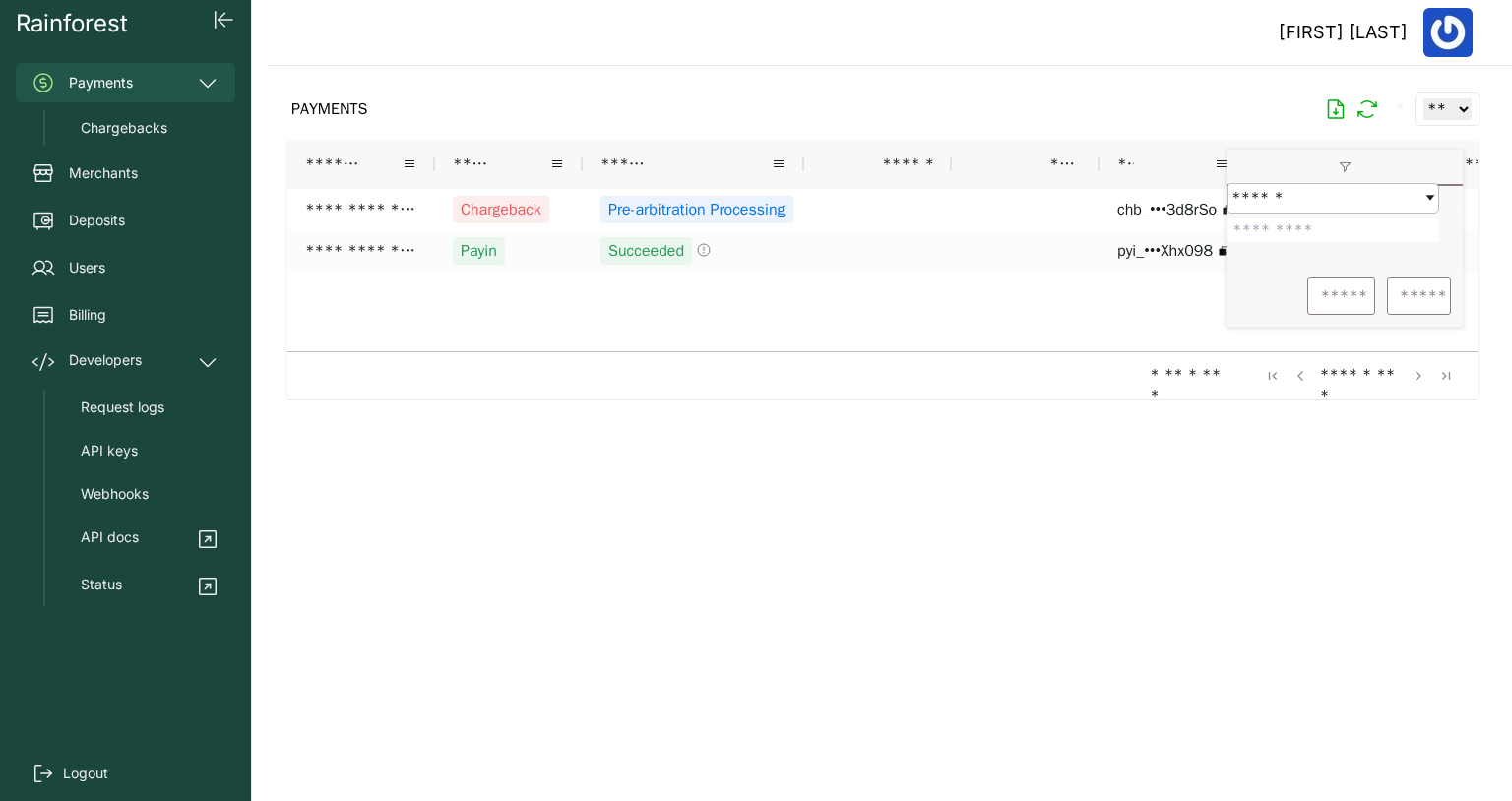 click on "******
*******
***
**
******" at bounding box center [1345, 225] 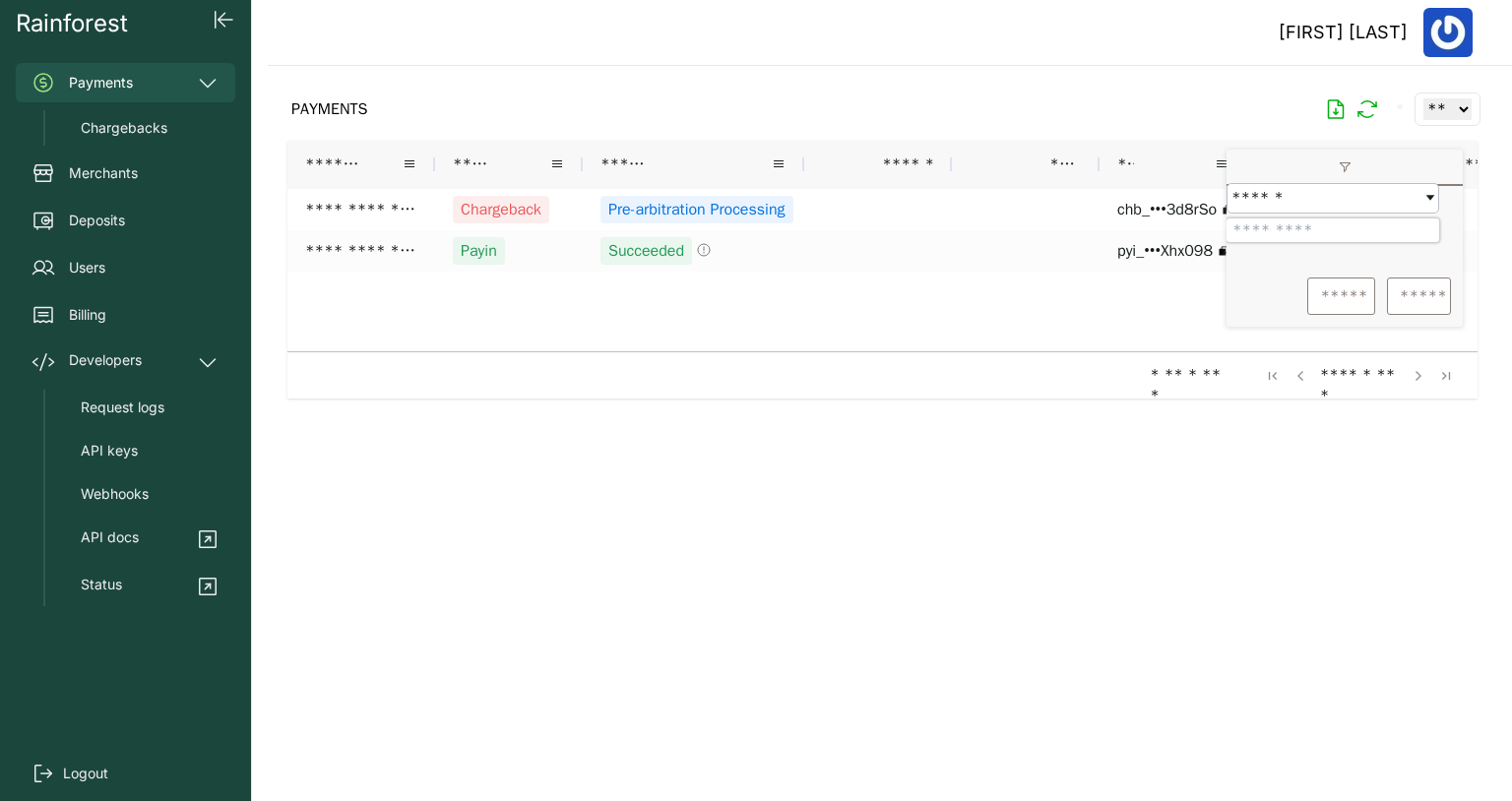 drag, startPoint x: 1318, startPoint y: 246, endPoint x: 1238, endPoint y: 242, distance: 80.09994 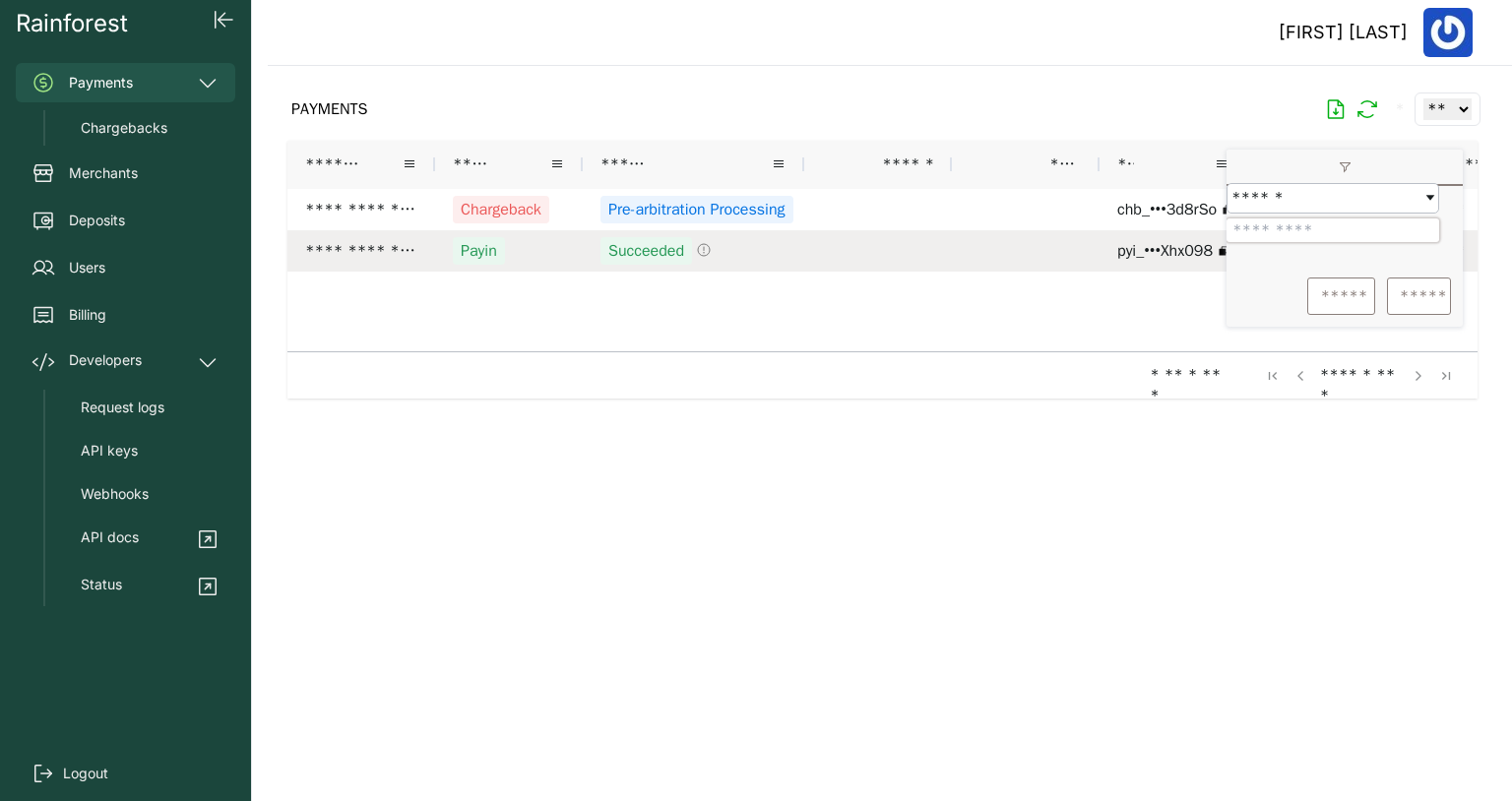 paste 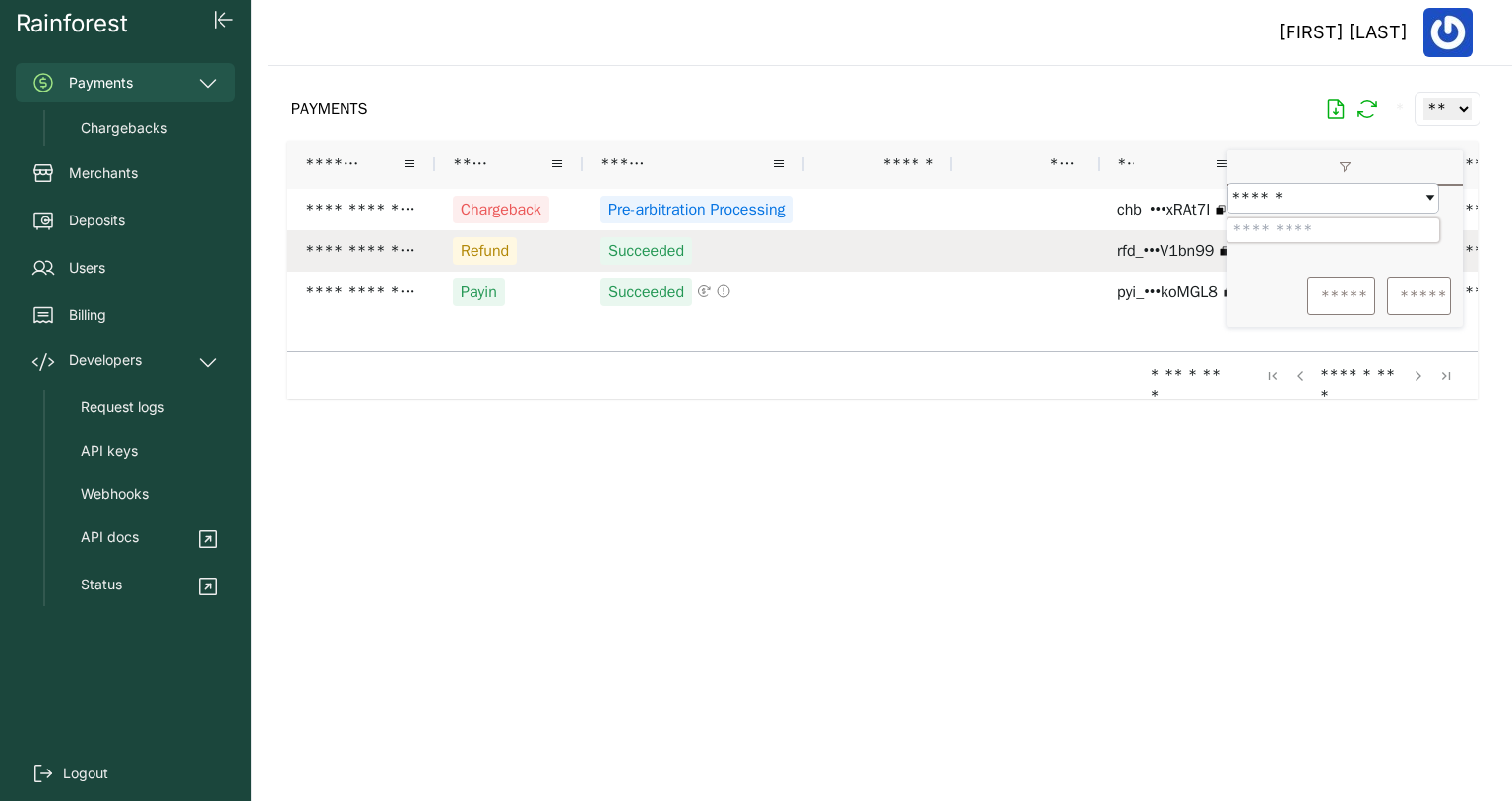 drag, startPoint x: 1328, startPoint y: 240, endPoint x: 1217, endPoint y: 236, distance: 111.07205 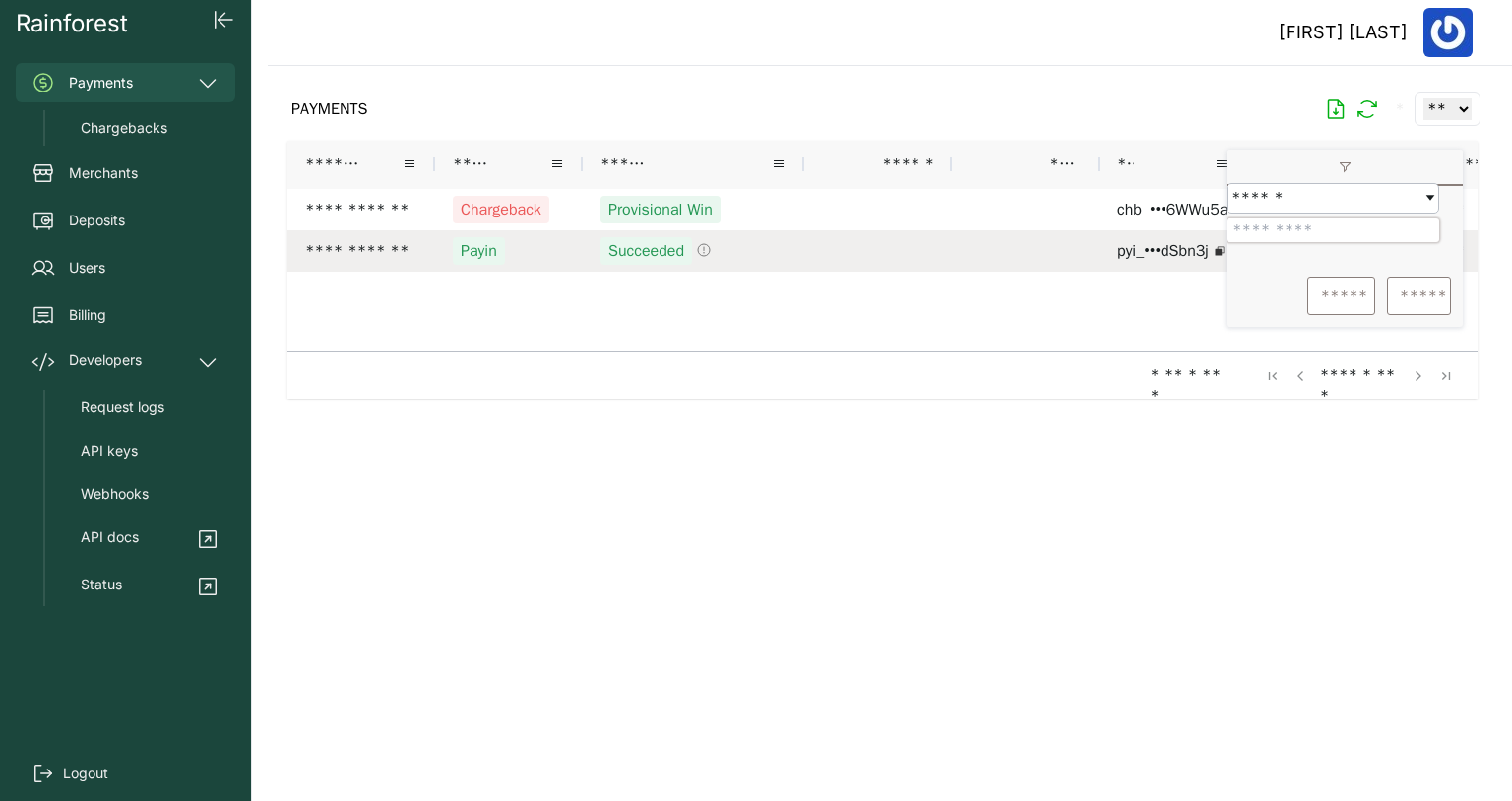 drag, startPoint x: 1335, startPoint y: 244, endPoint x: 1221, endPoint y: 252, distance: 114.280357 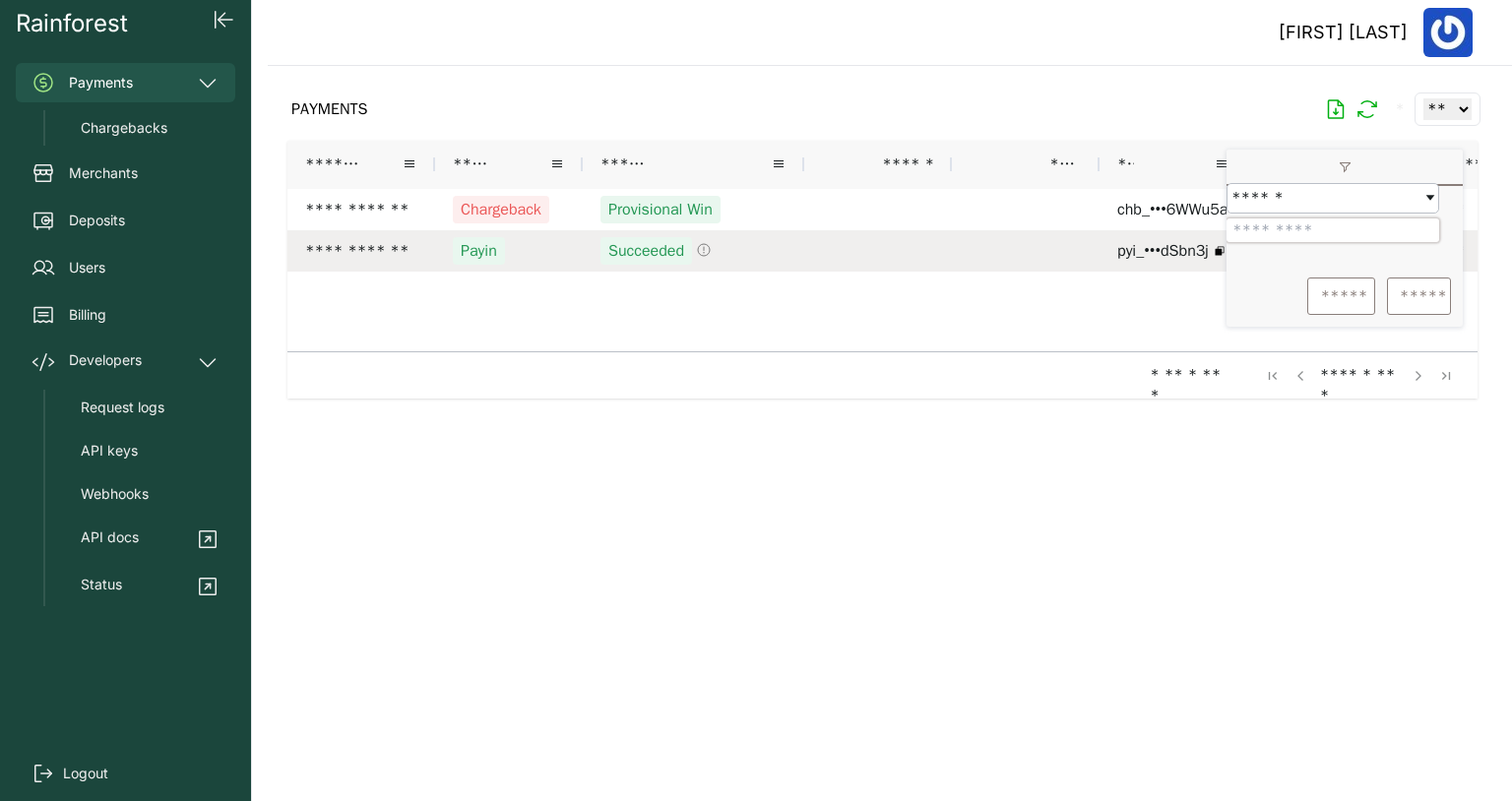 paste 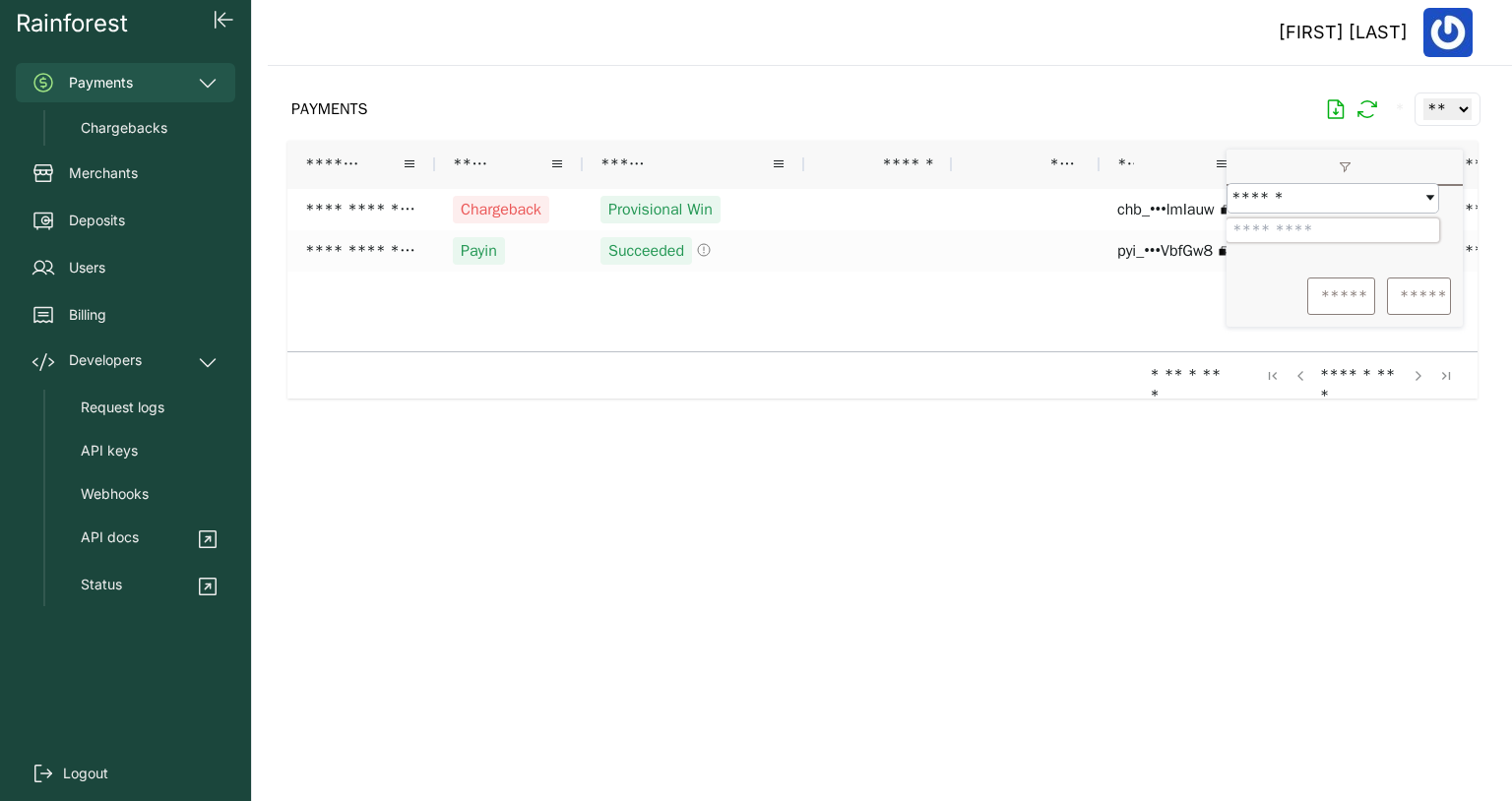drag, startPoint x: 1319, startPoint y: 246, endPoint x: 1228, endPoint y: 245, distance: 91.00549 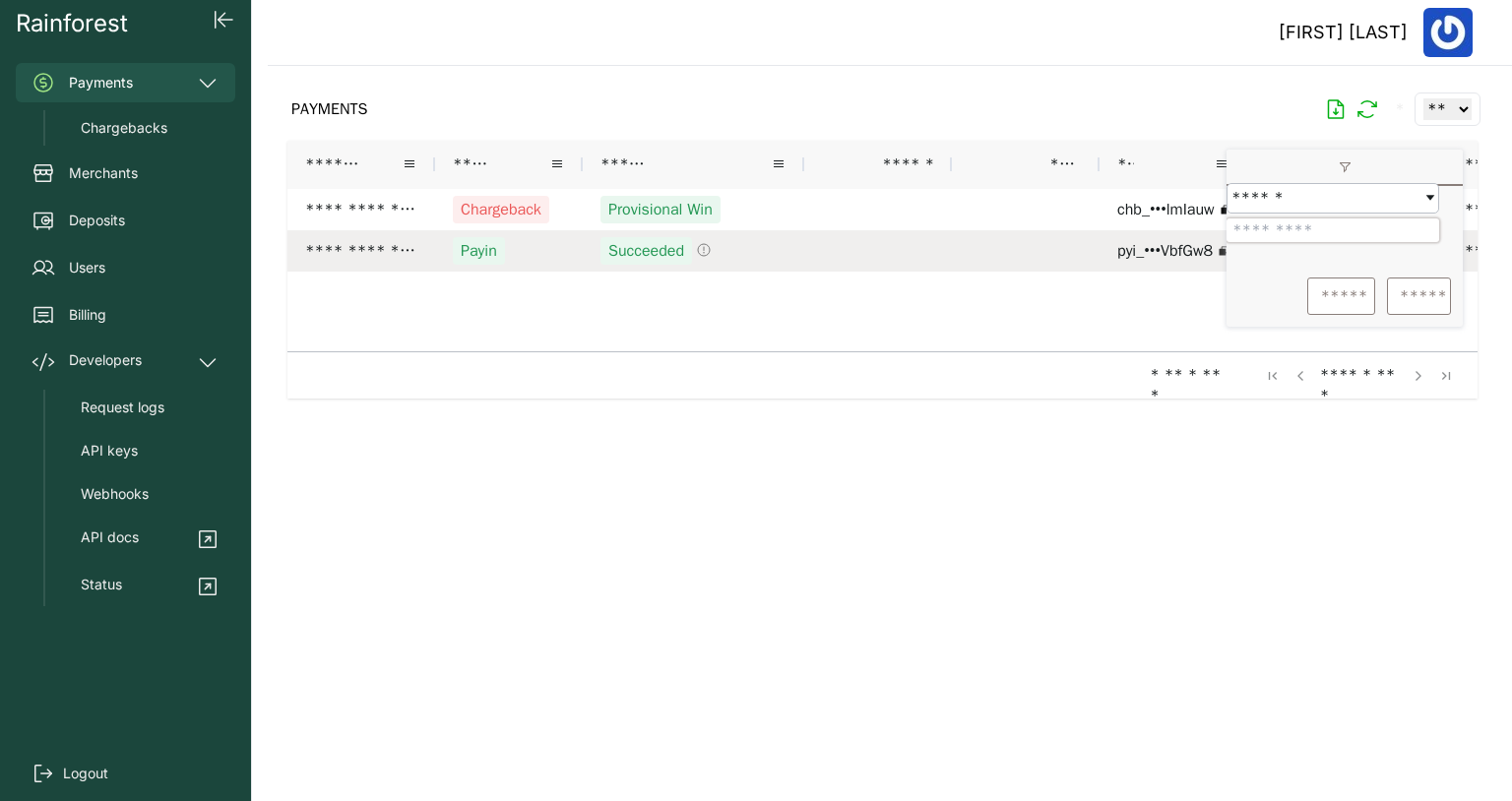 paste 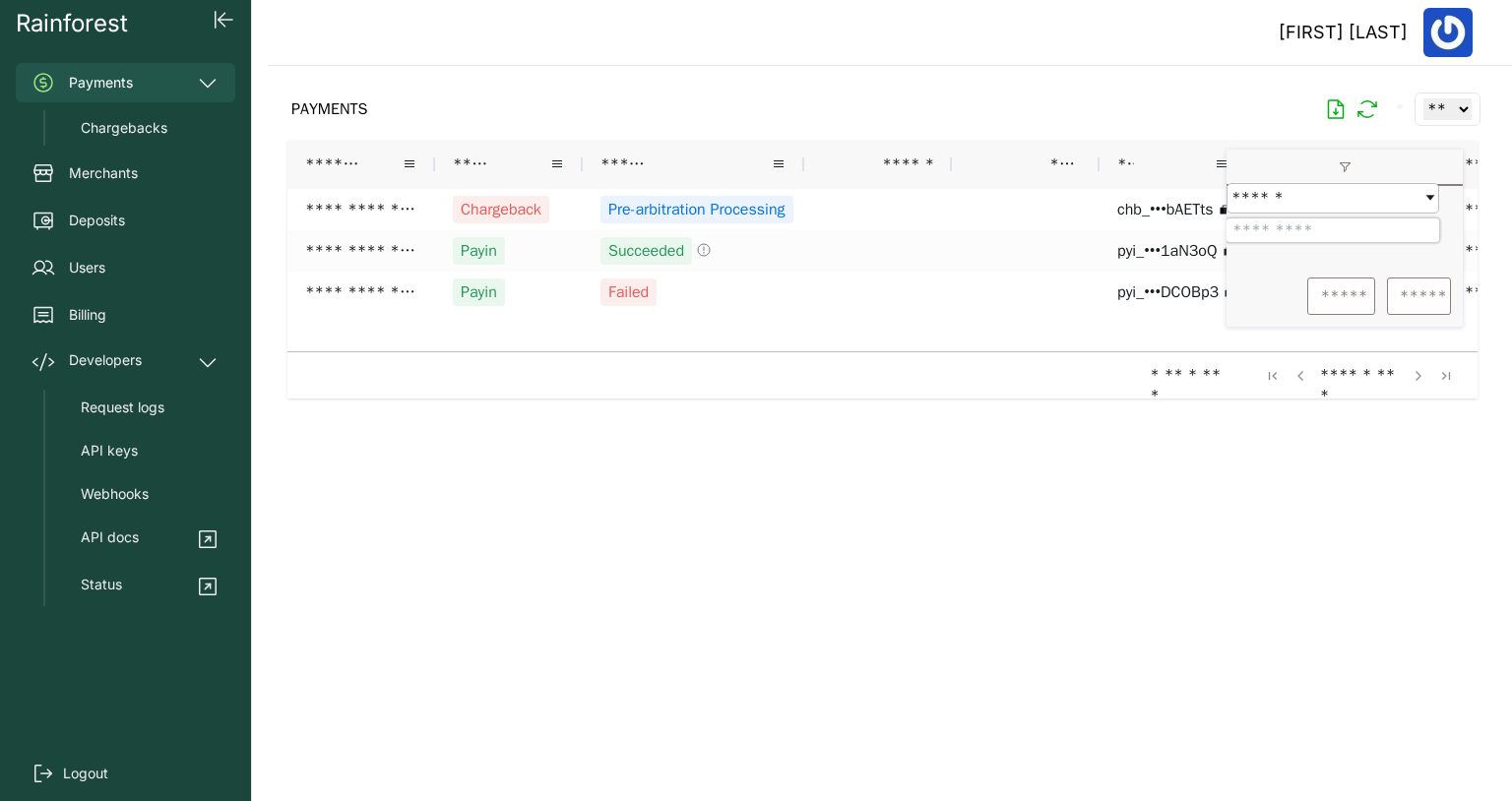 drag, startPoint x: 1326, startPoint y: 248, endPoint x: 1232, endPoint y: 251, distance: 94.04786 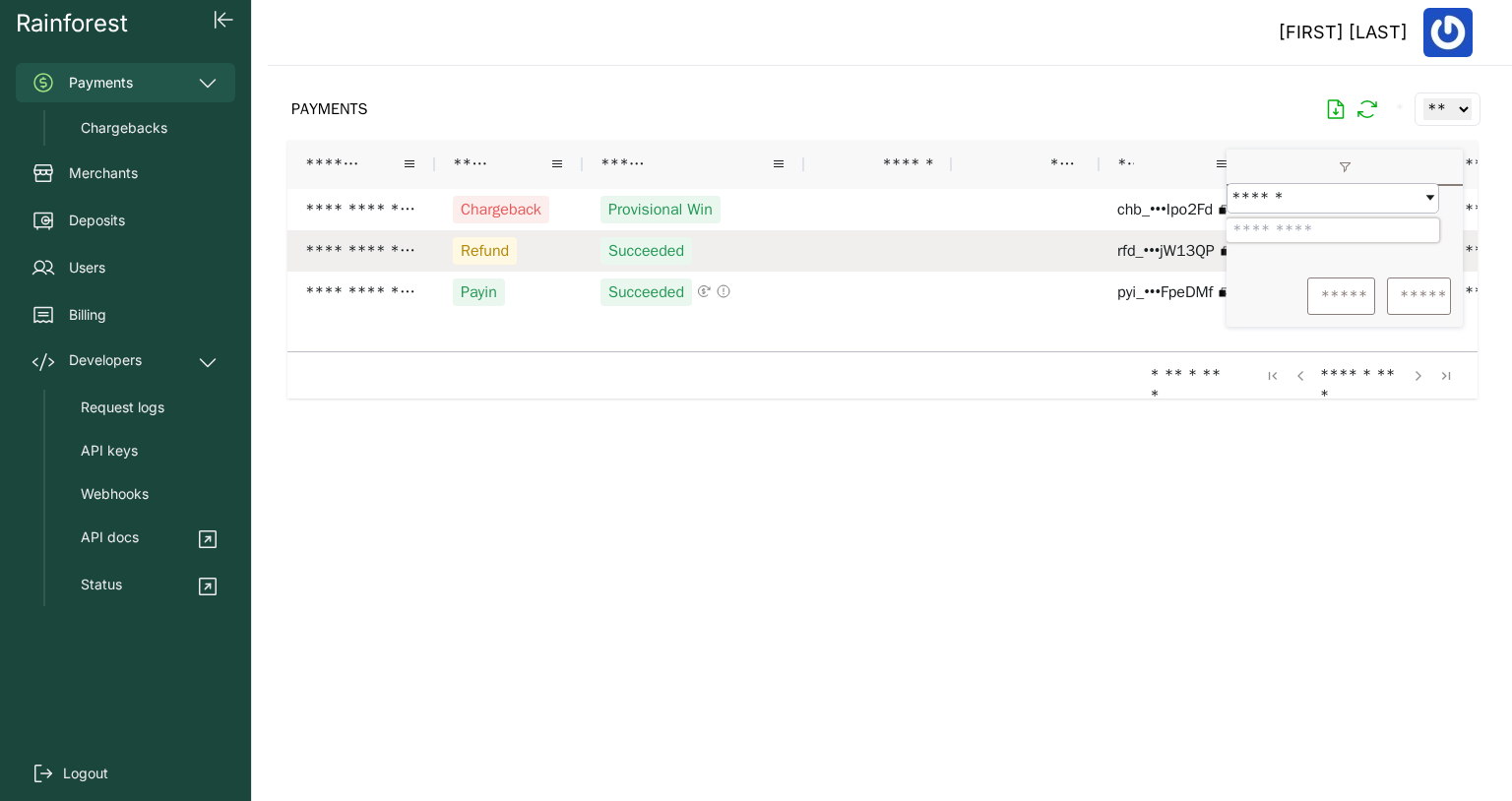 drag, startPoint x: 1325, startPoint y: 240, endPoint x: 1222, endPoint y: 256, distance: 104.23531 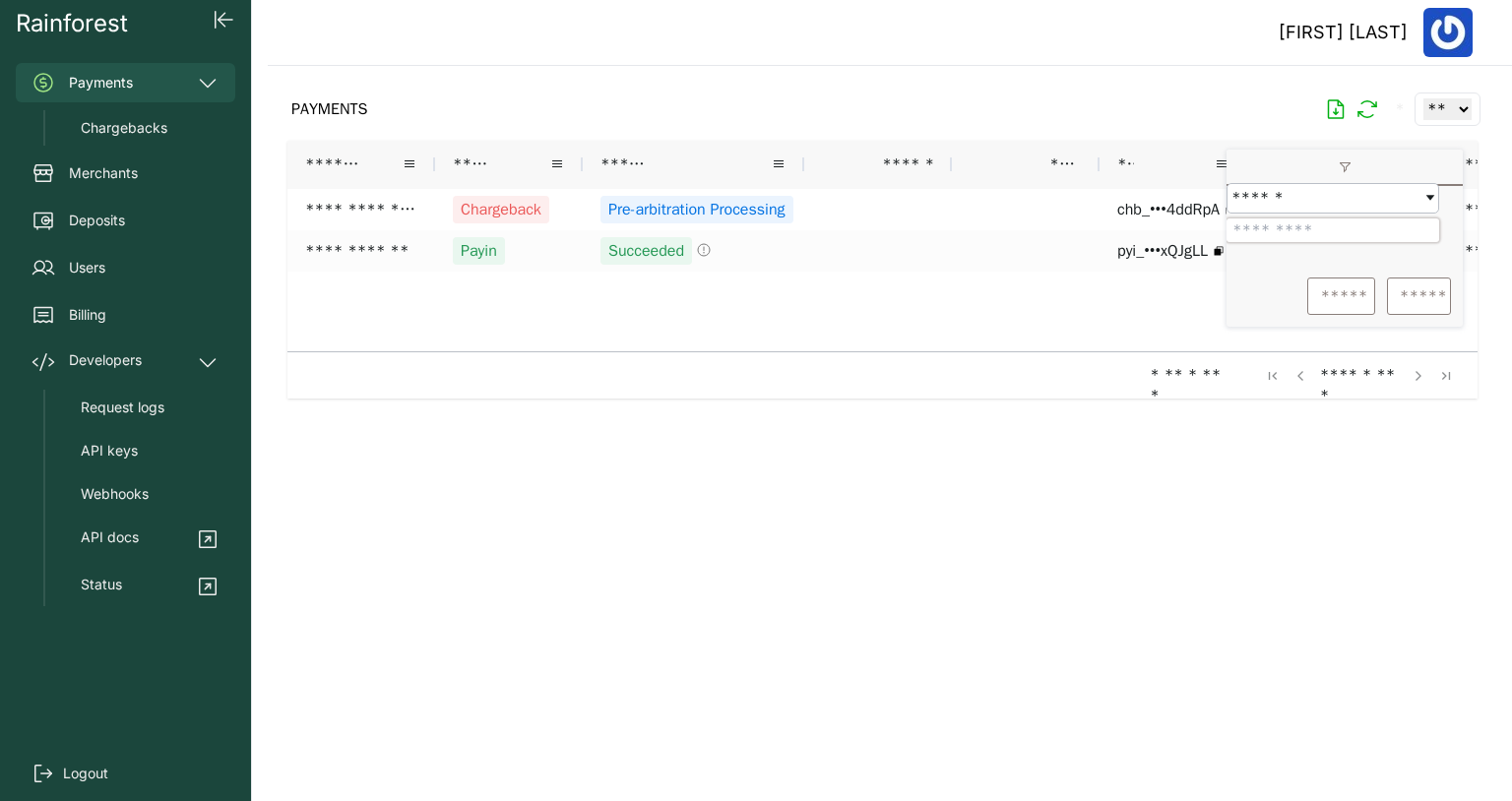 drag, startPoint x: 1313, startPoint y: 241, endPoint x: 1232, endPoint y: 250, distance: 81.498466 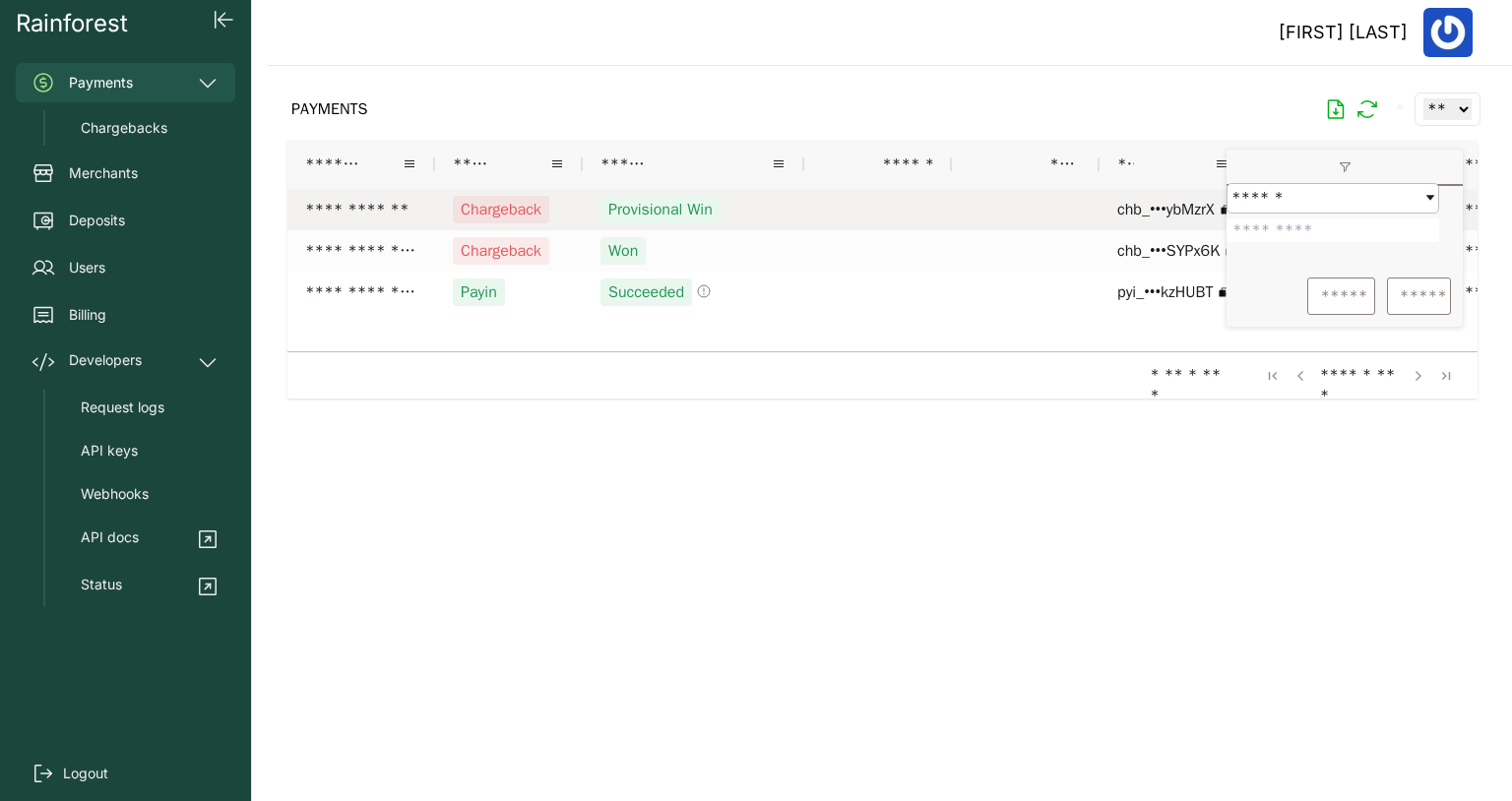click on "Provisional Win" at bounding box center [661, 210] 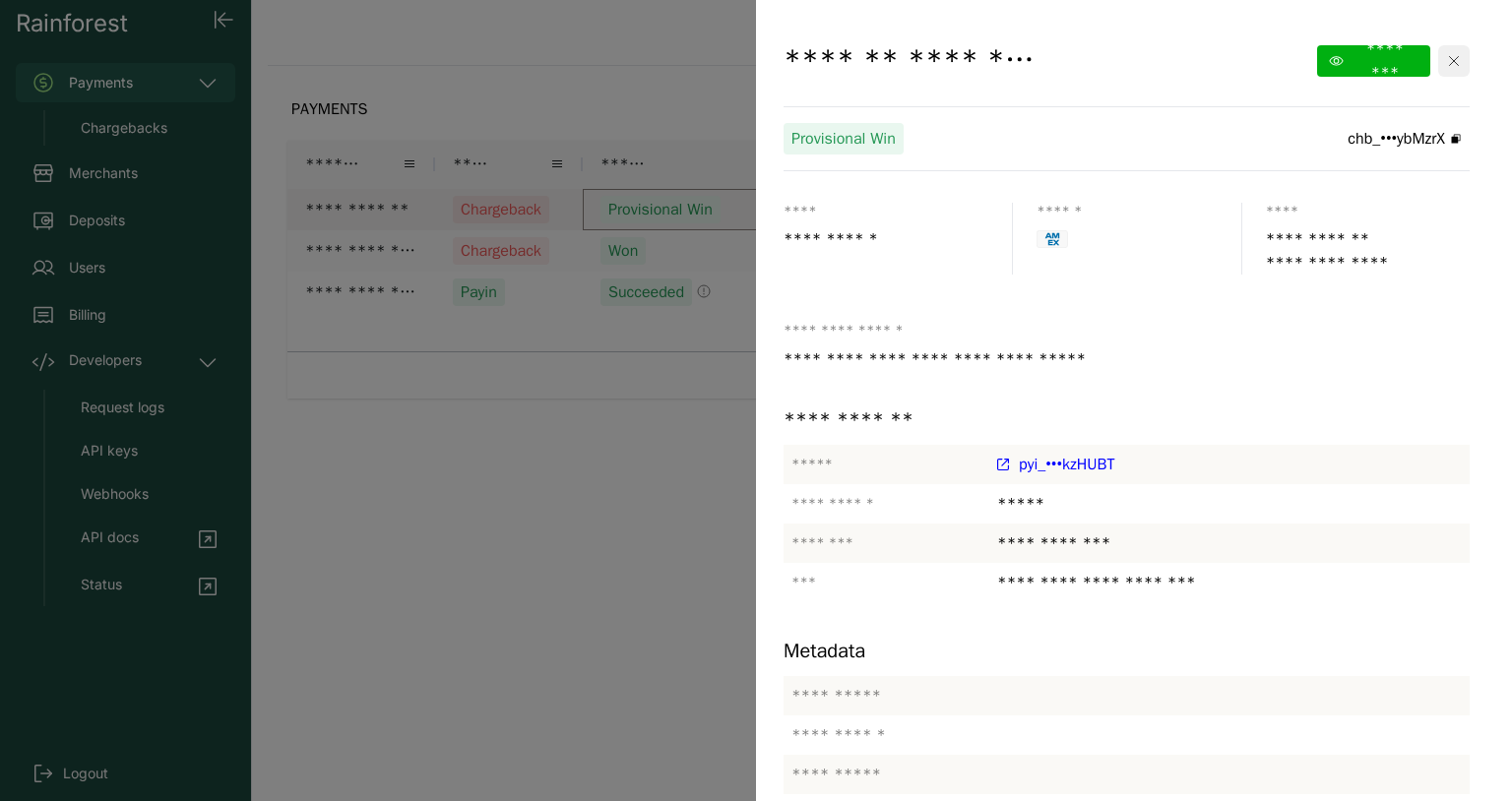 click 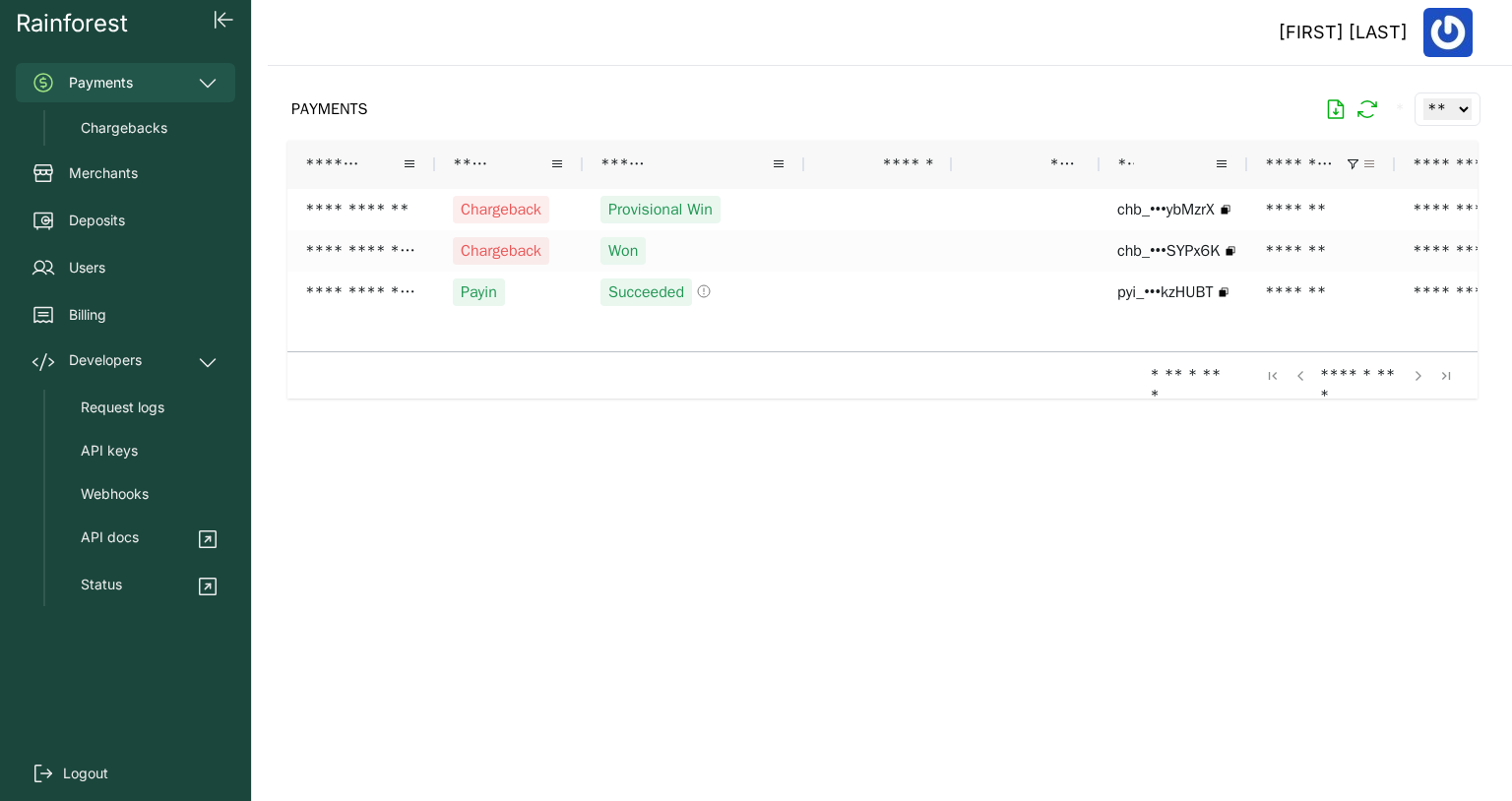 click at bounding box center [1369, 164] 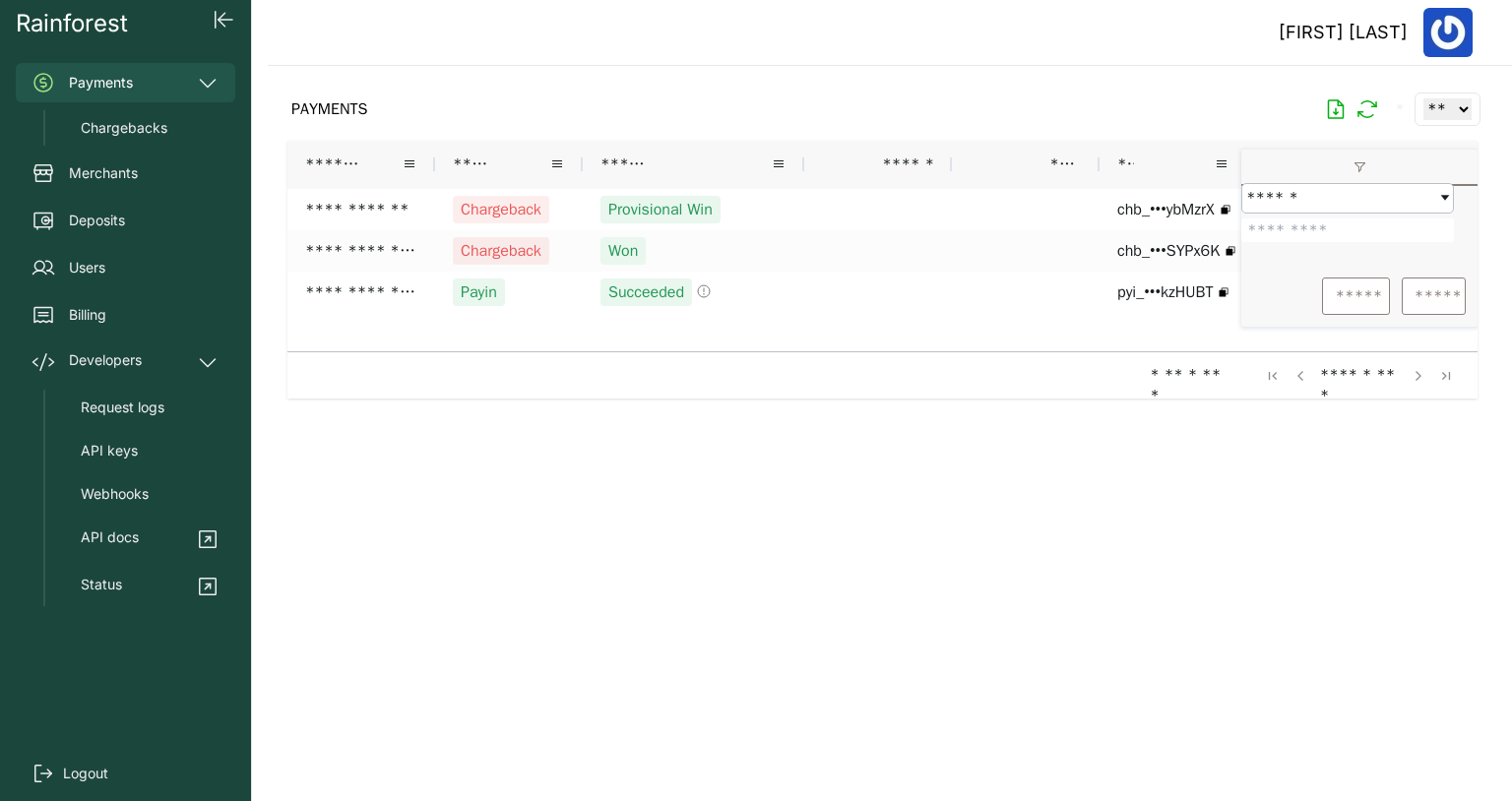 drag, startPoint x: 1323, startPoint y: 244, endPoint x: 1259, endPoint y: 239, distance: 64.195015 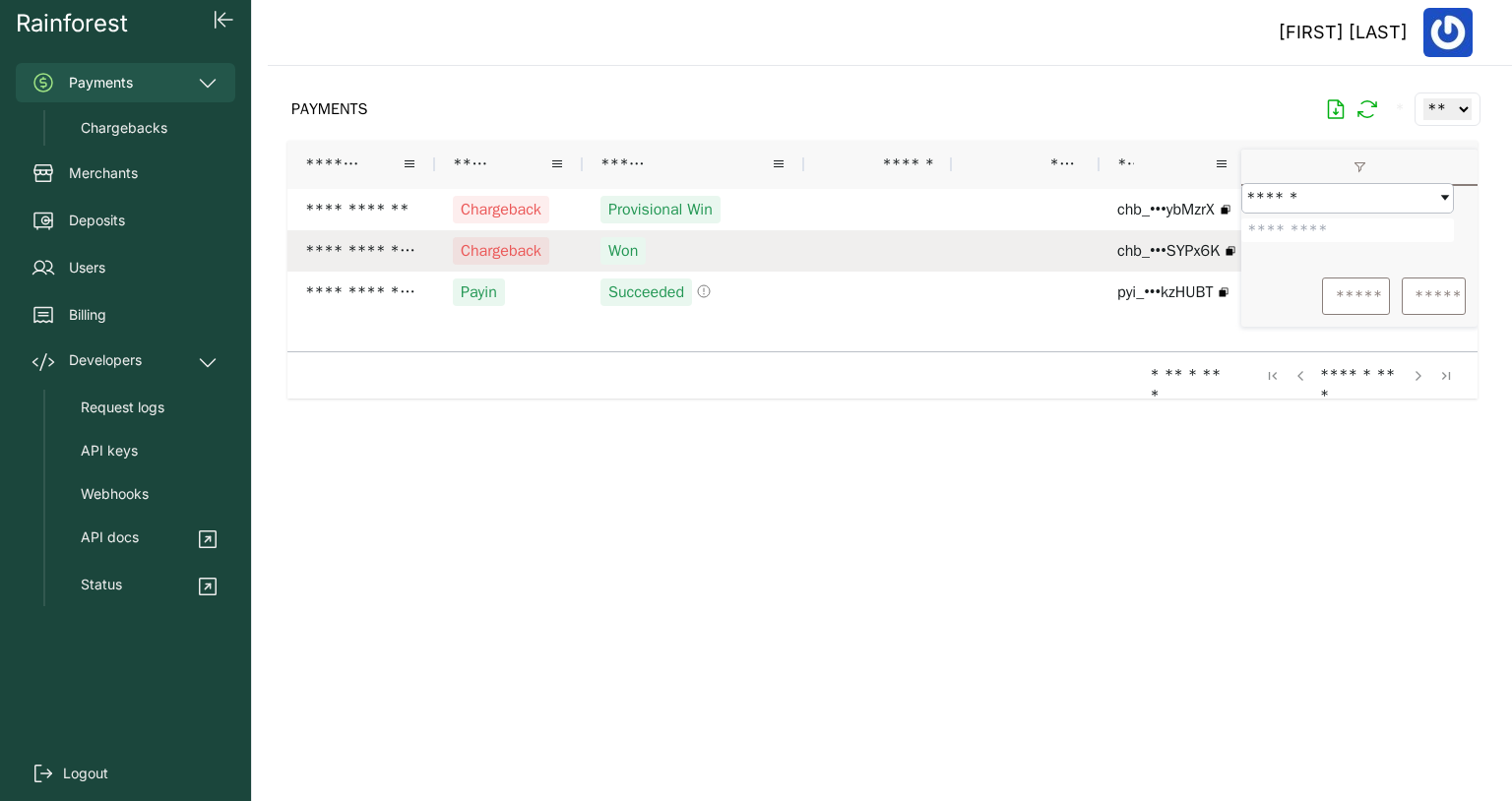 type on "*******" 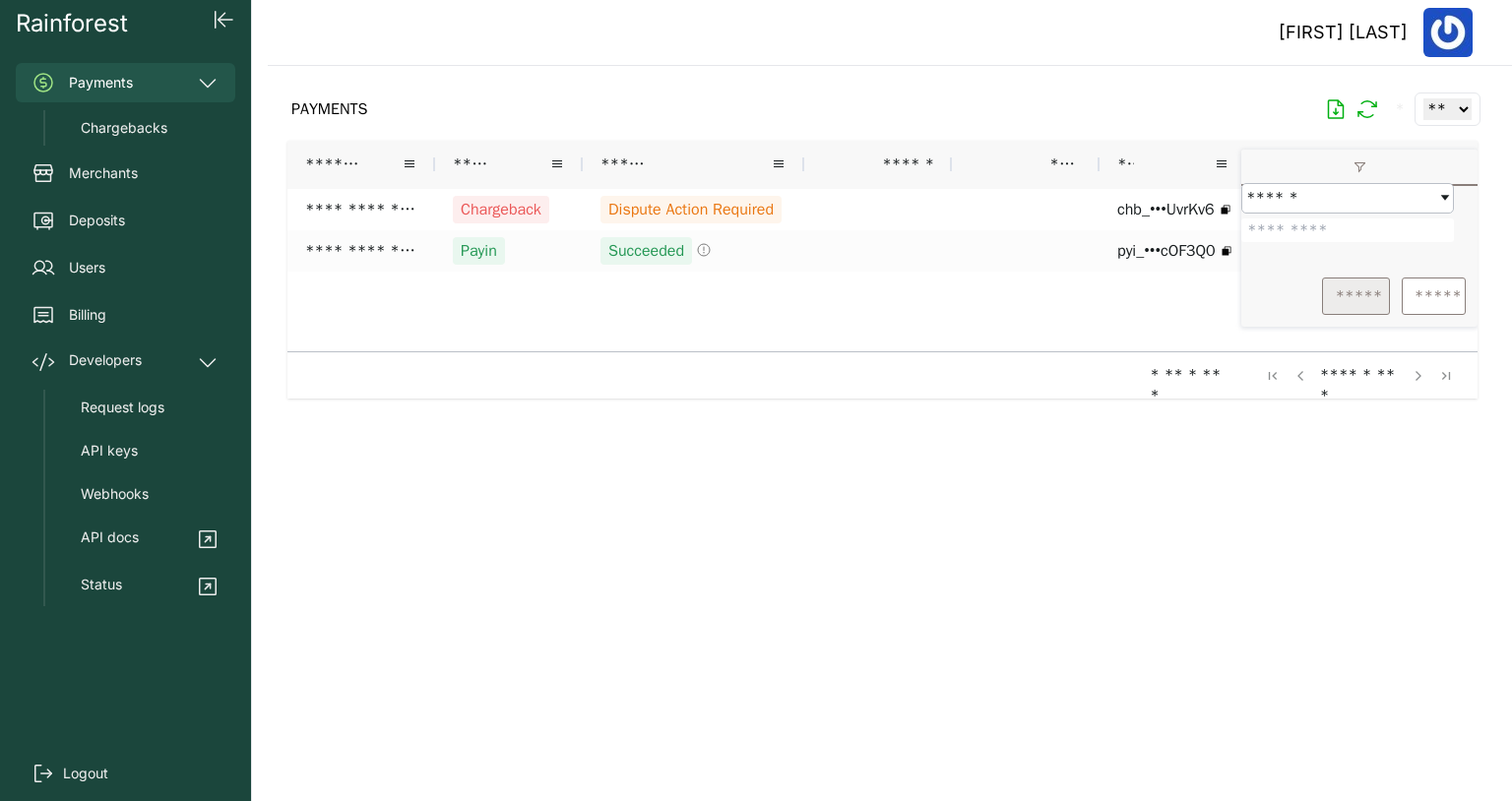 click on "*****" at bounding box center (1355, 296) 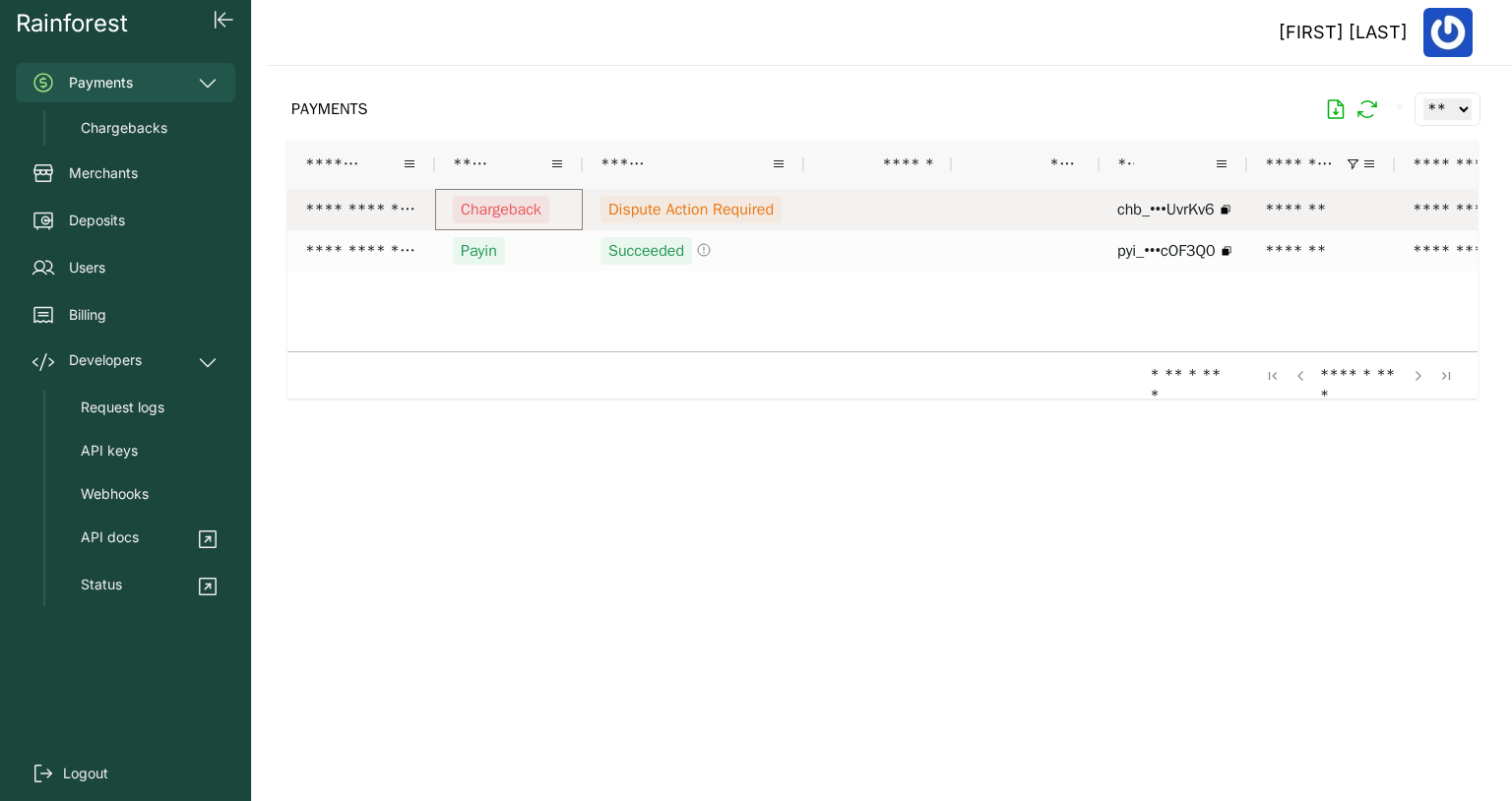 click on "Chargeback" at bounding box center (501, 210) 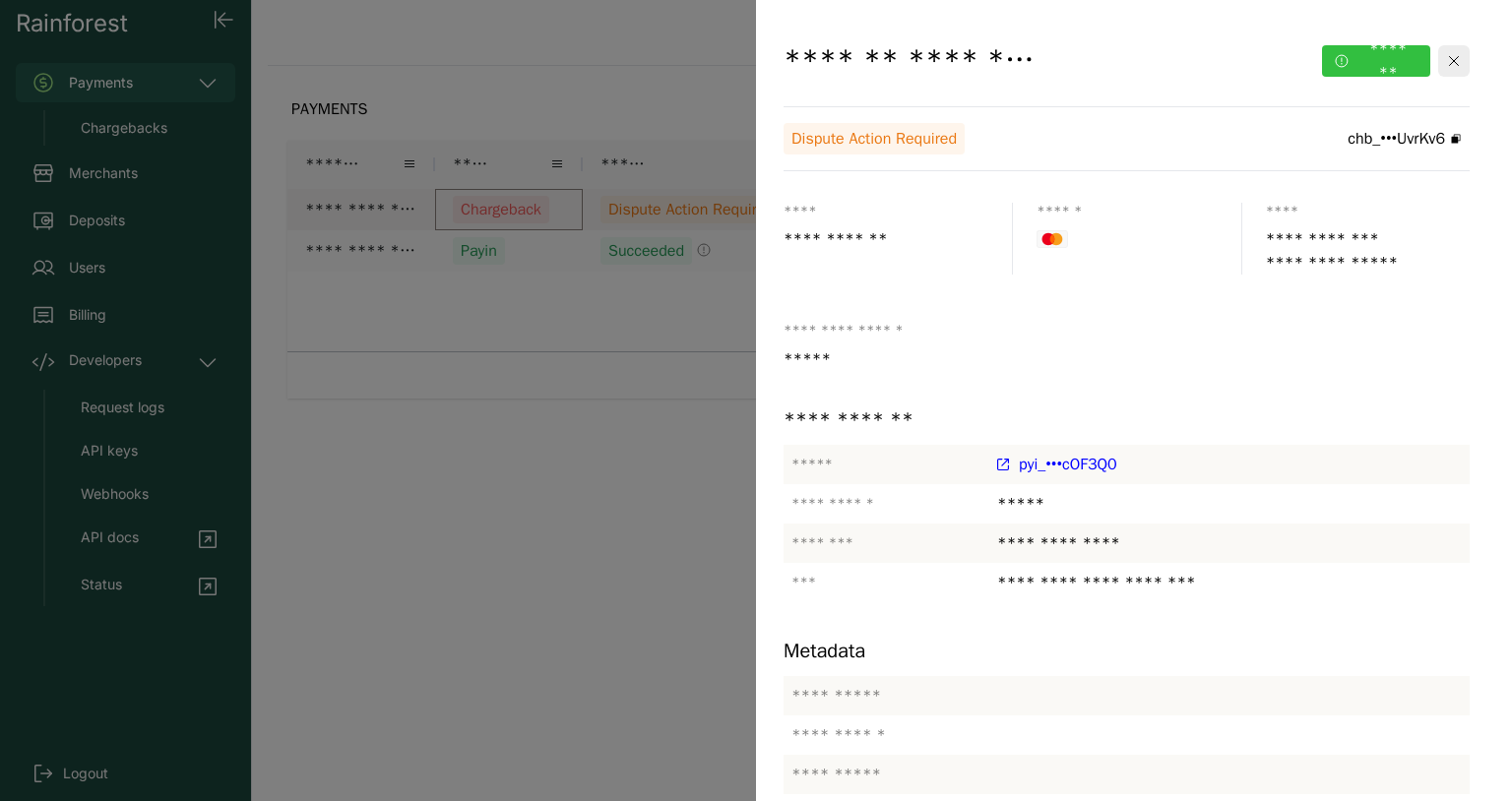 click on "*******" 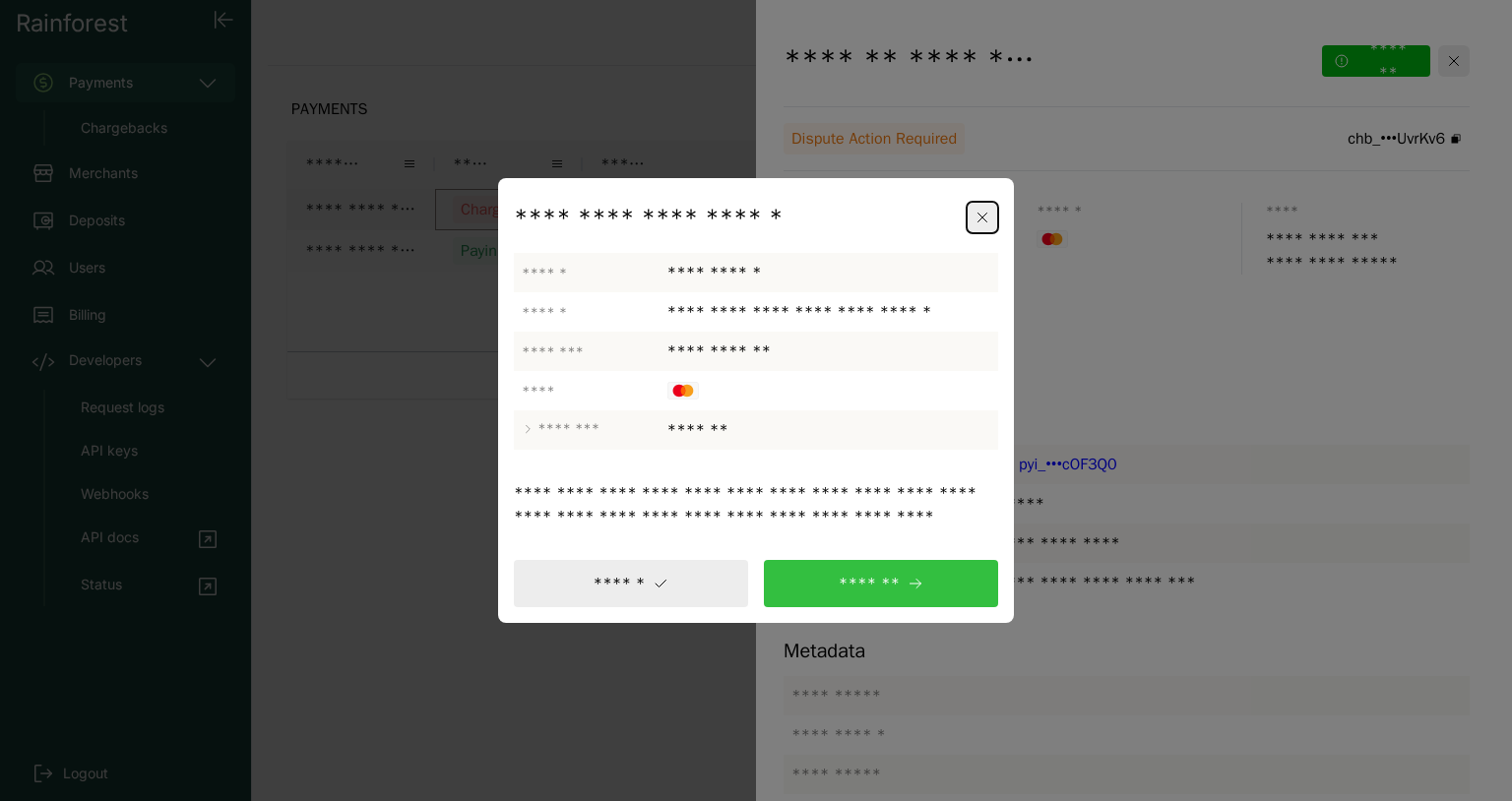 click on "*******" at bounding box center (881, 584) 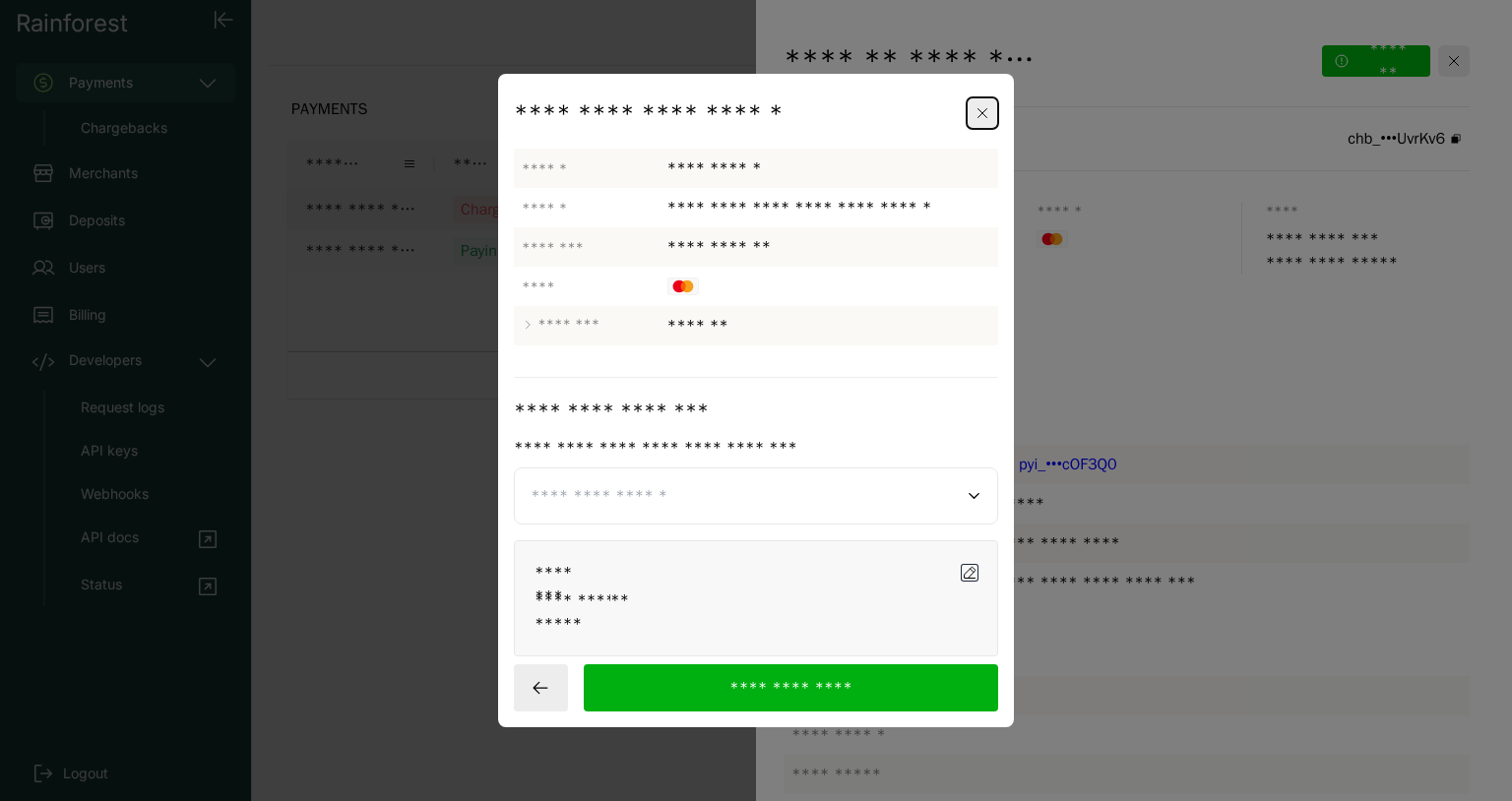 click 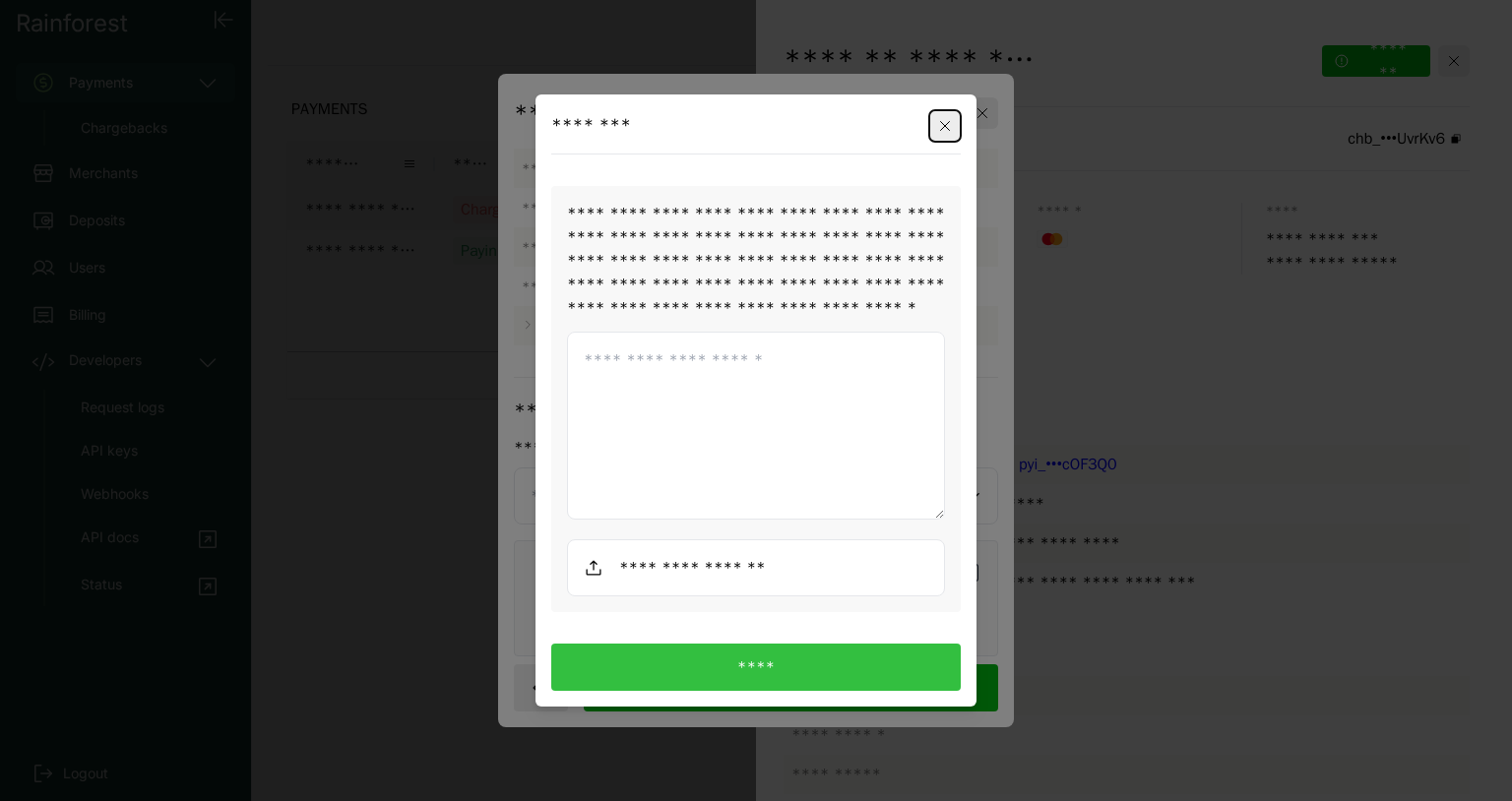 click at bounding box center [756, 568] 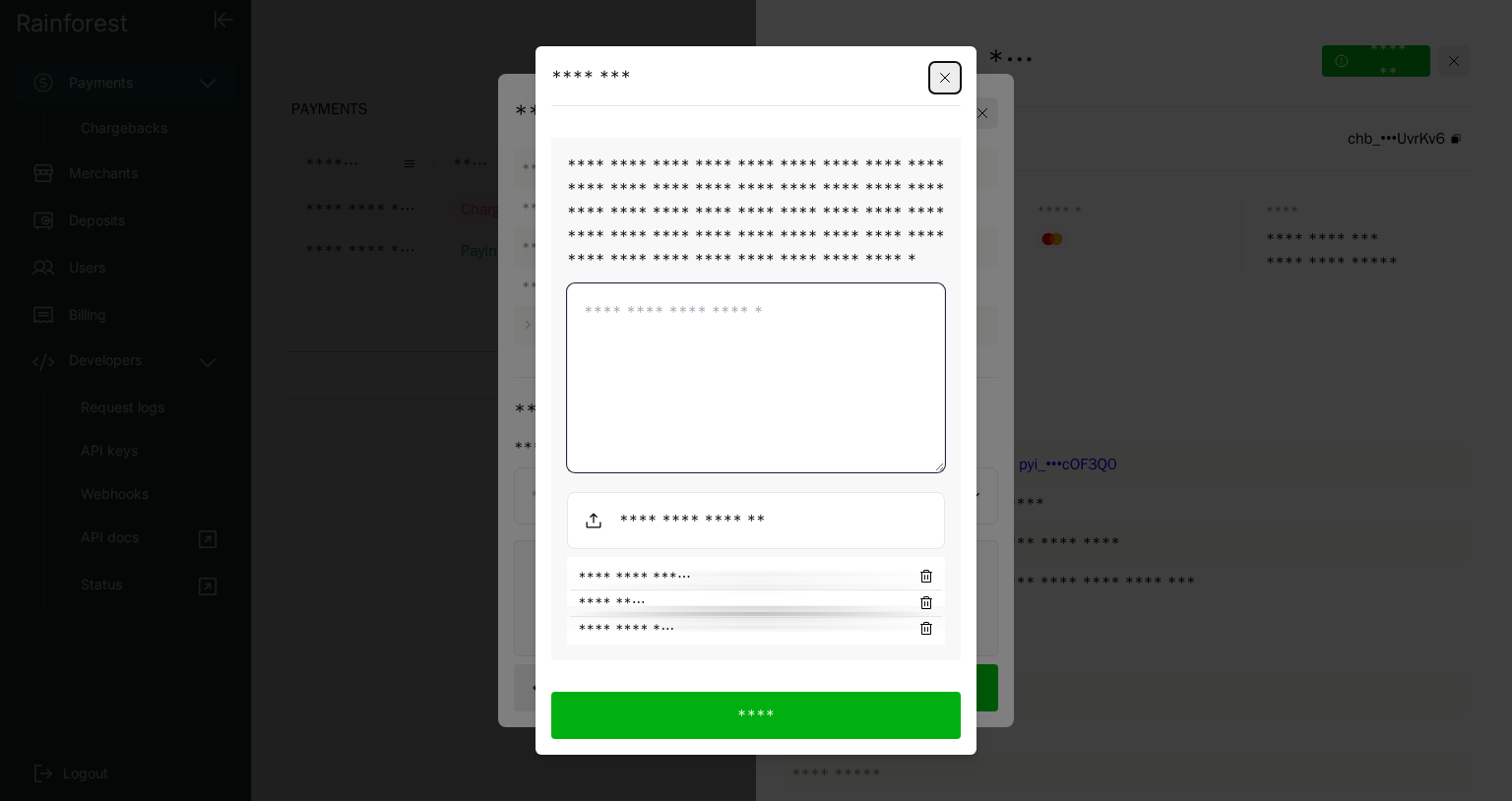 click at bounding box center [756, 378] 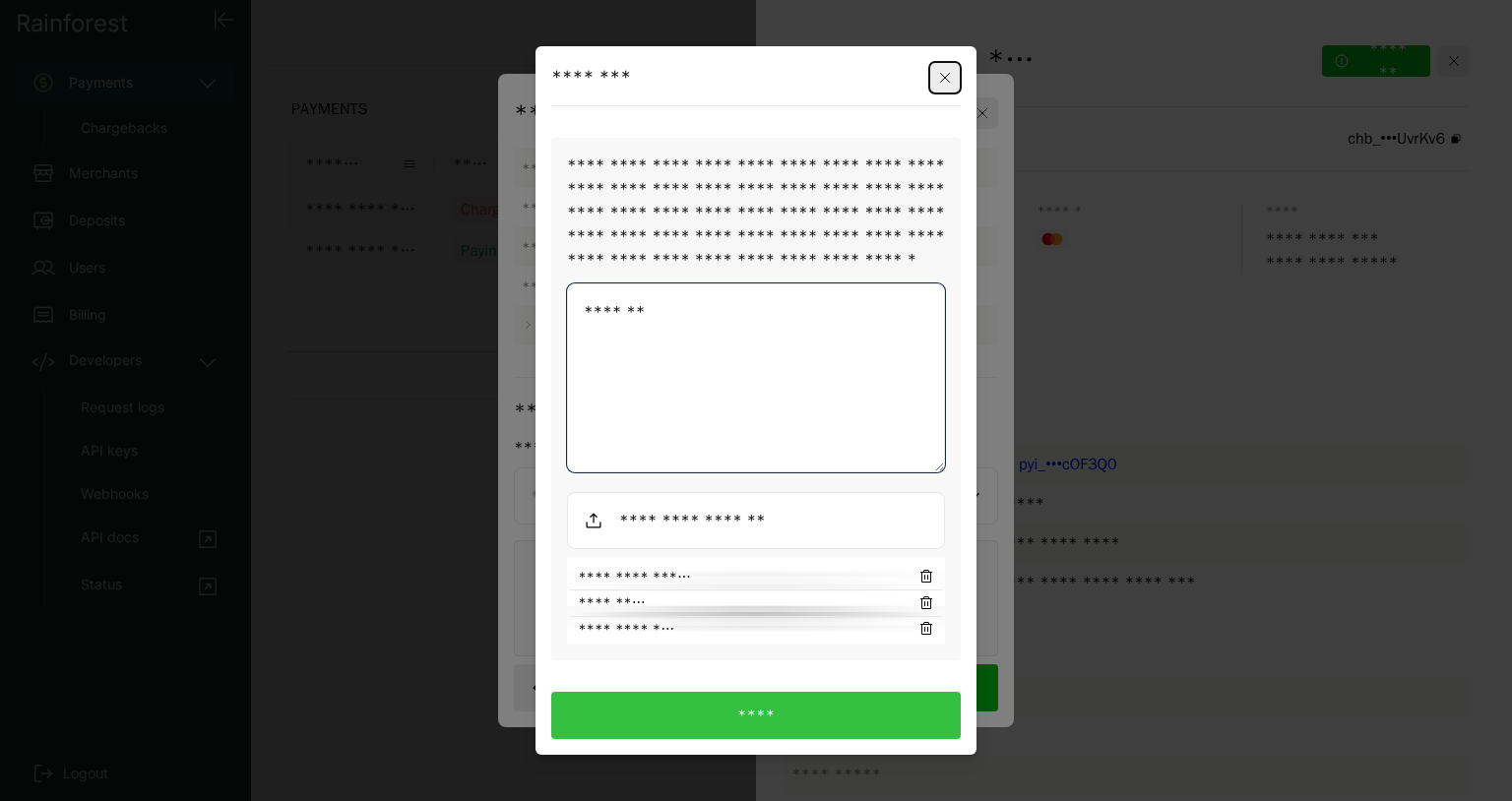 type on "*******" 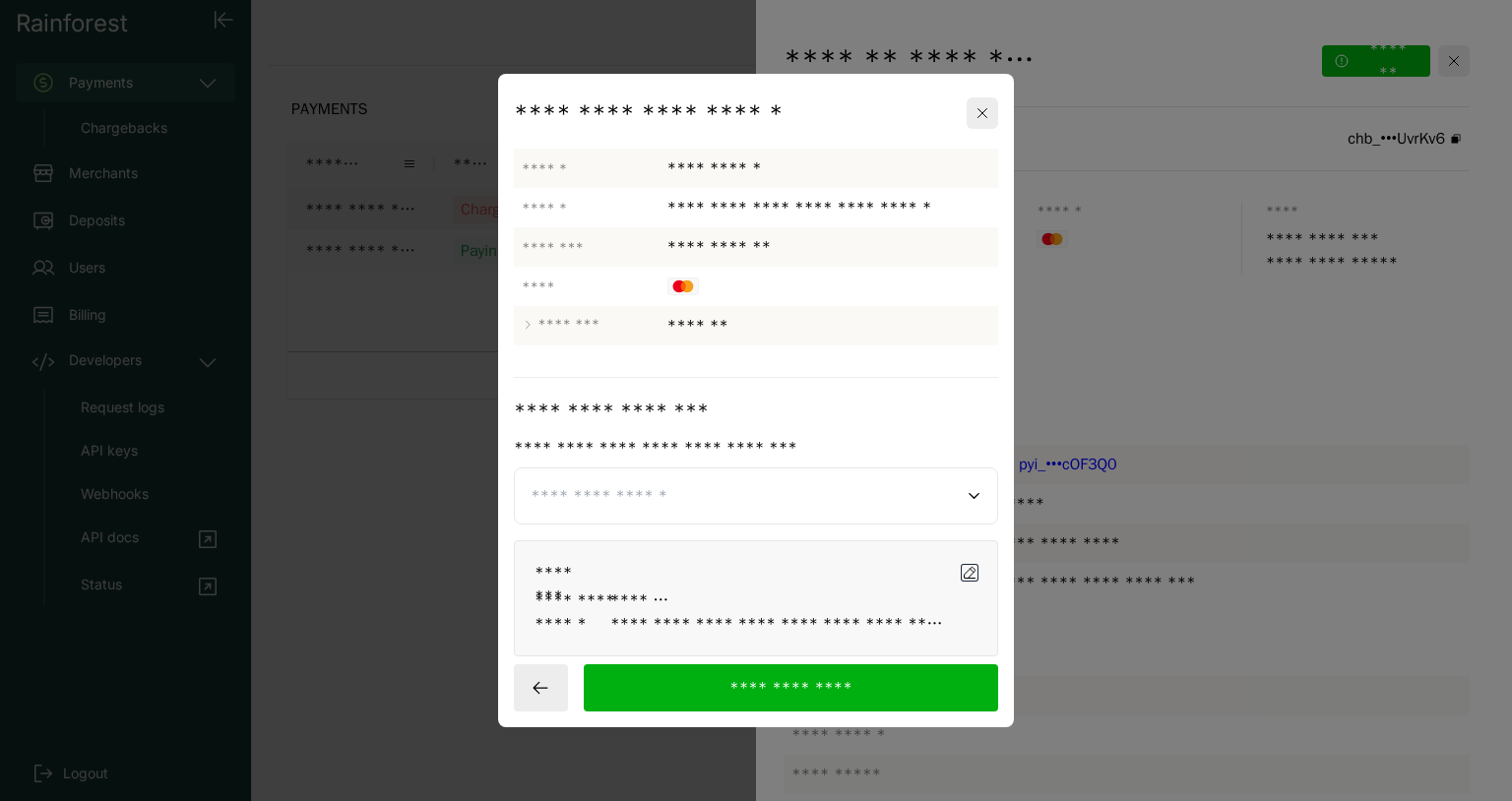 click 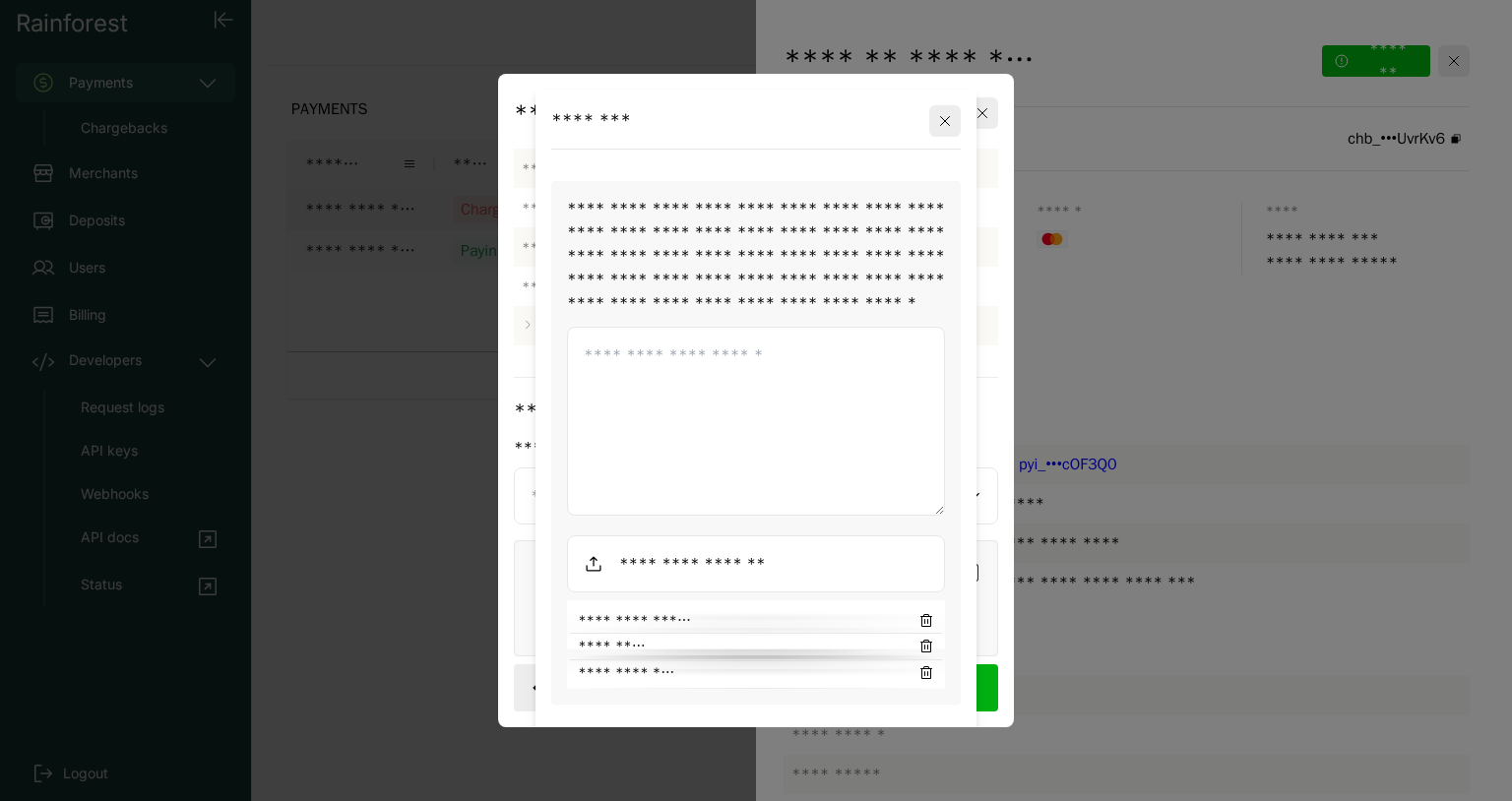drag, startPoint x: 732, startPoint y: 325, endPoint x: 541, endPoint y: 341, distance: 191.66899 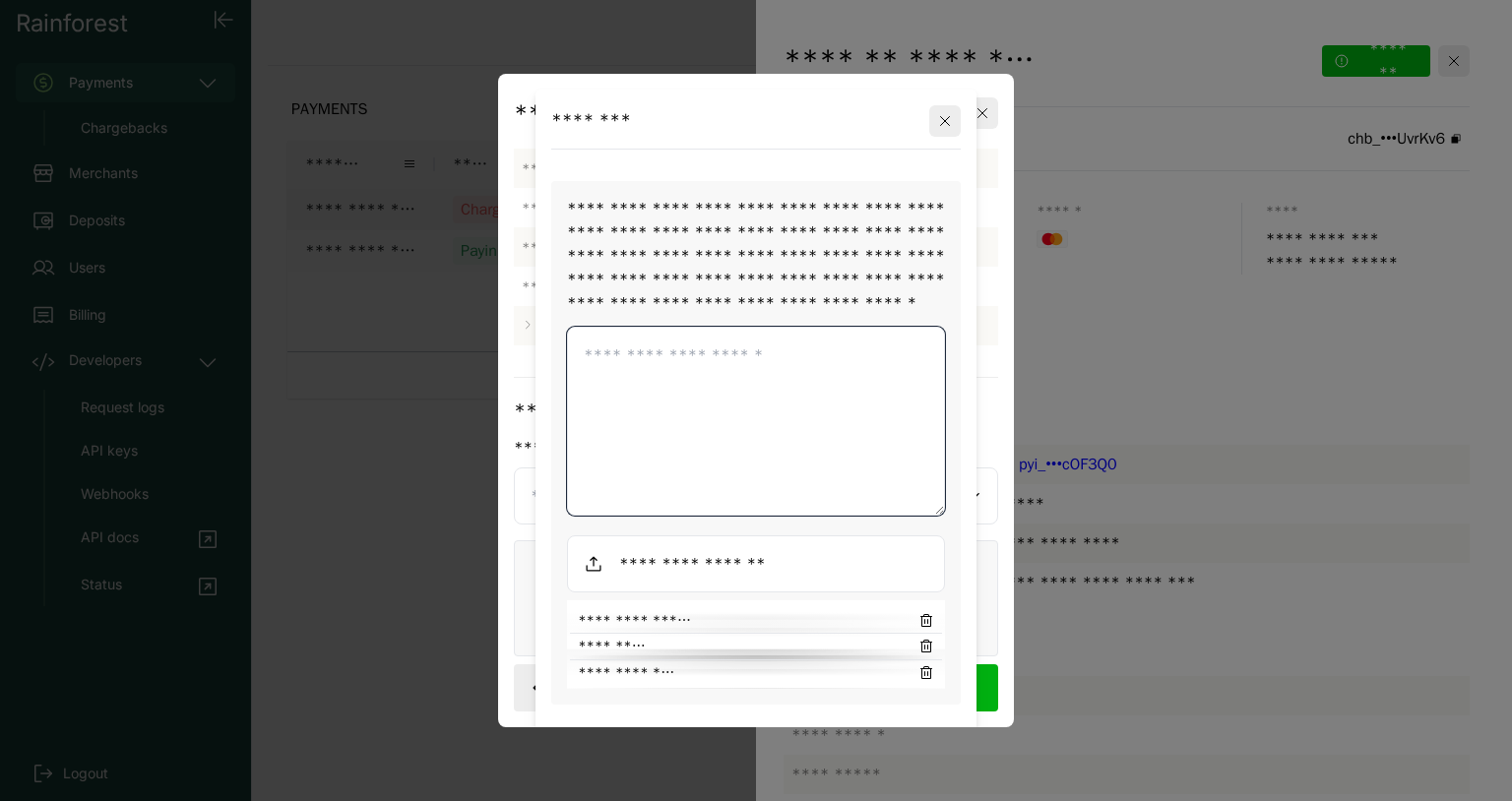 click on "**********" 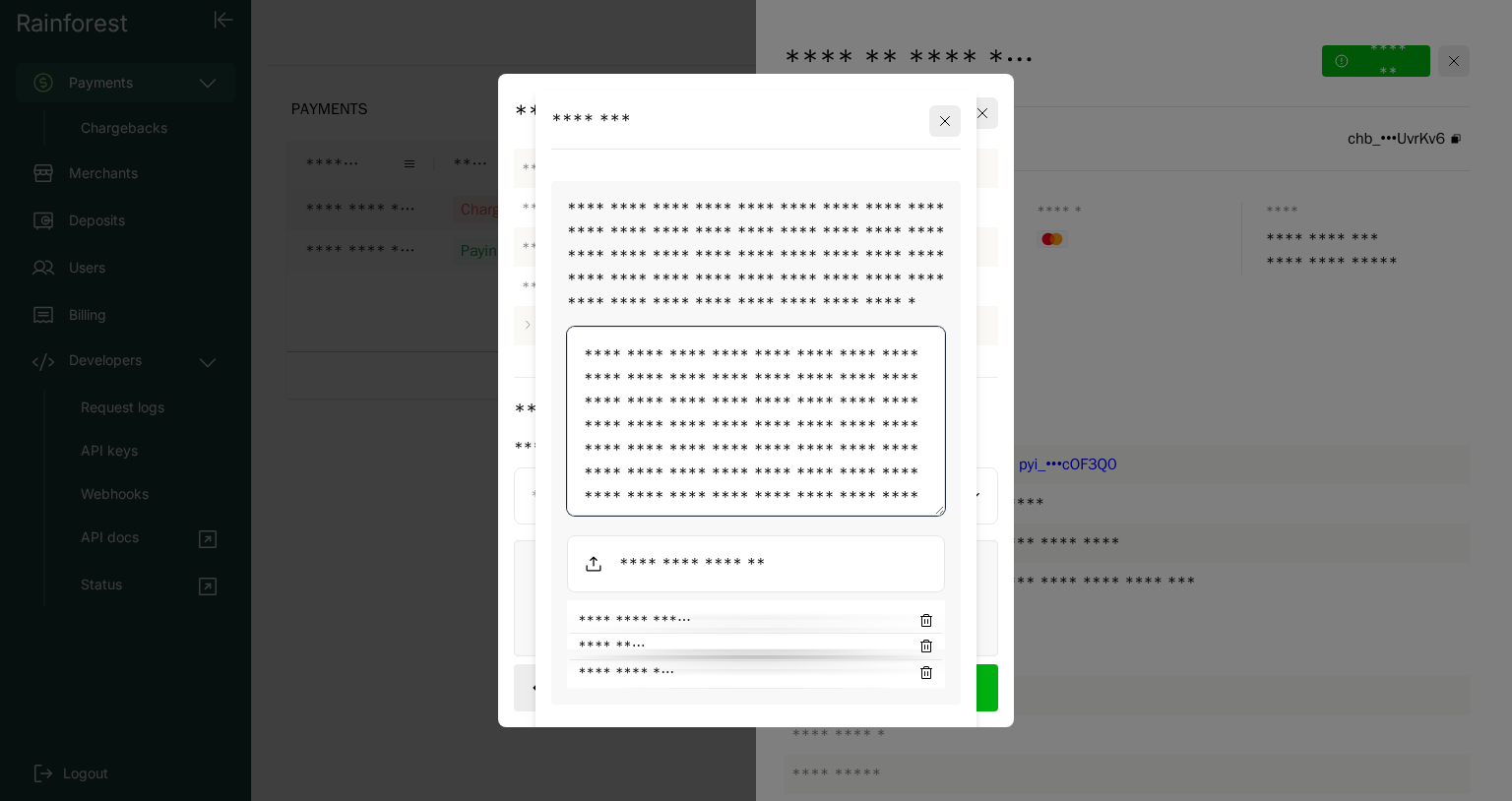scroll, scrollTop: 697, scrollLeft: 0, axis: vertical 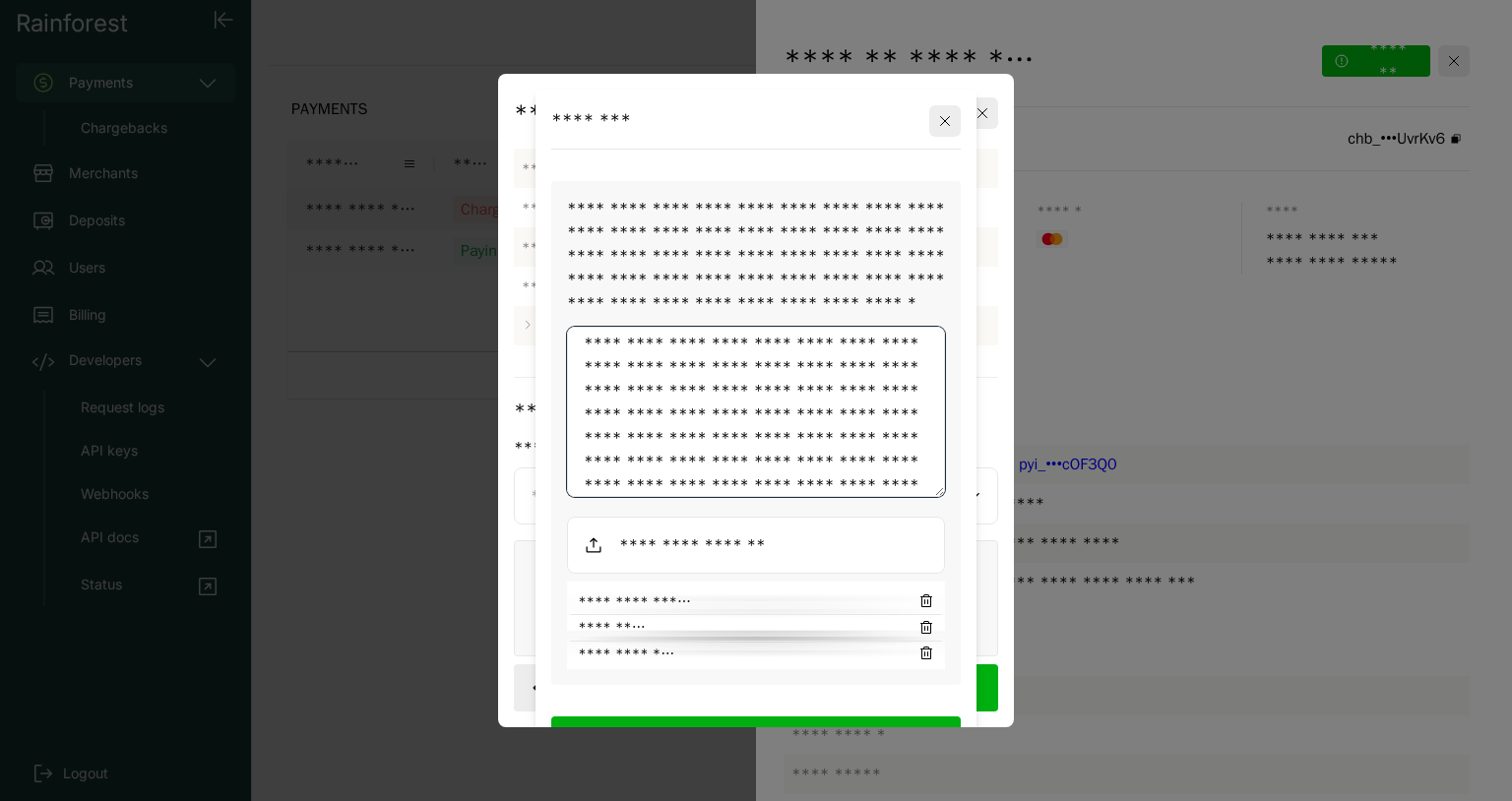 type on "**********" 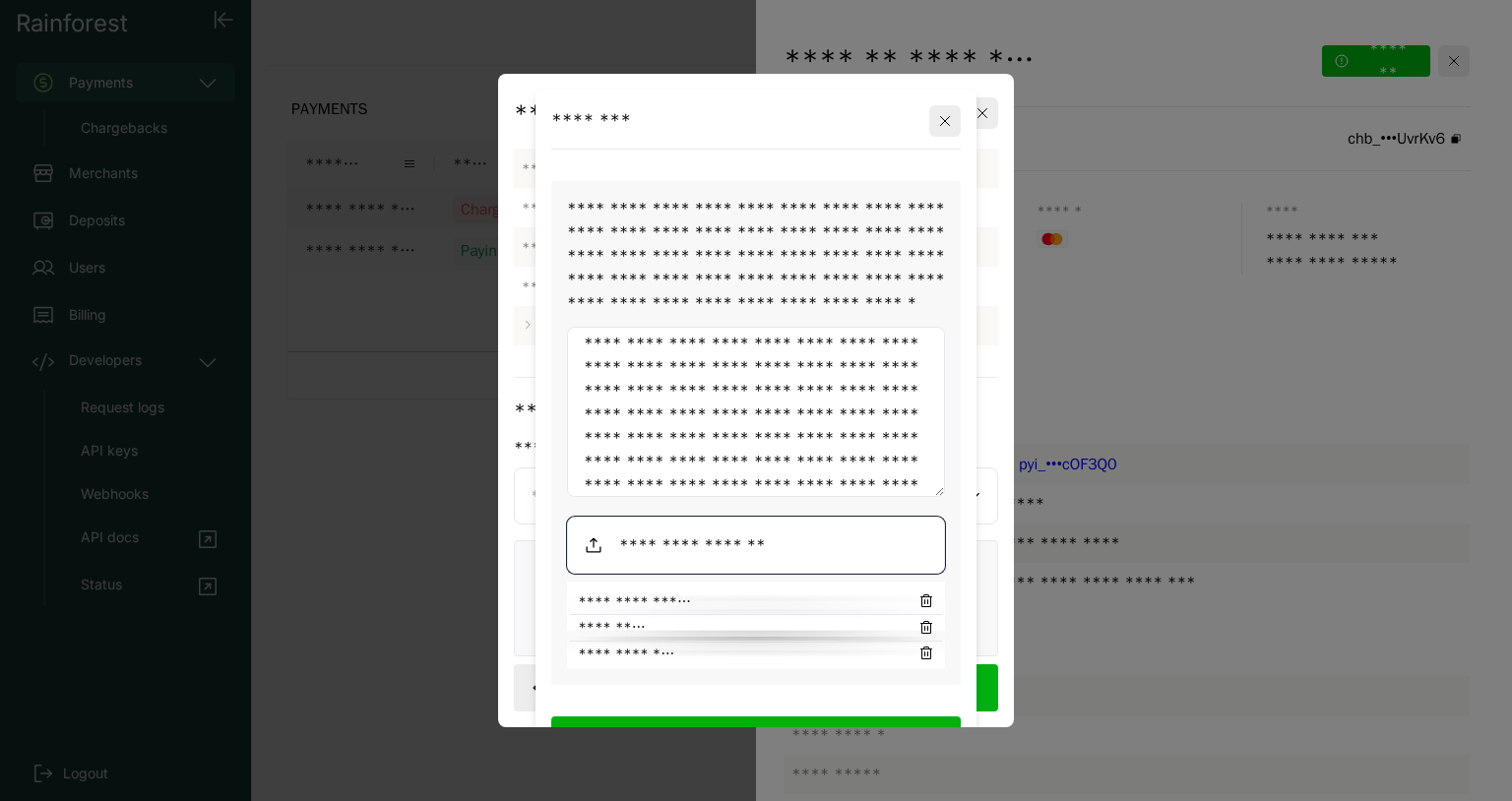 click 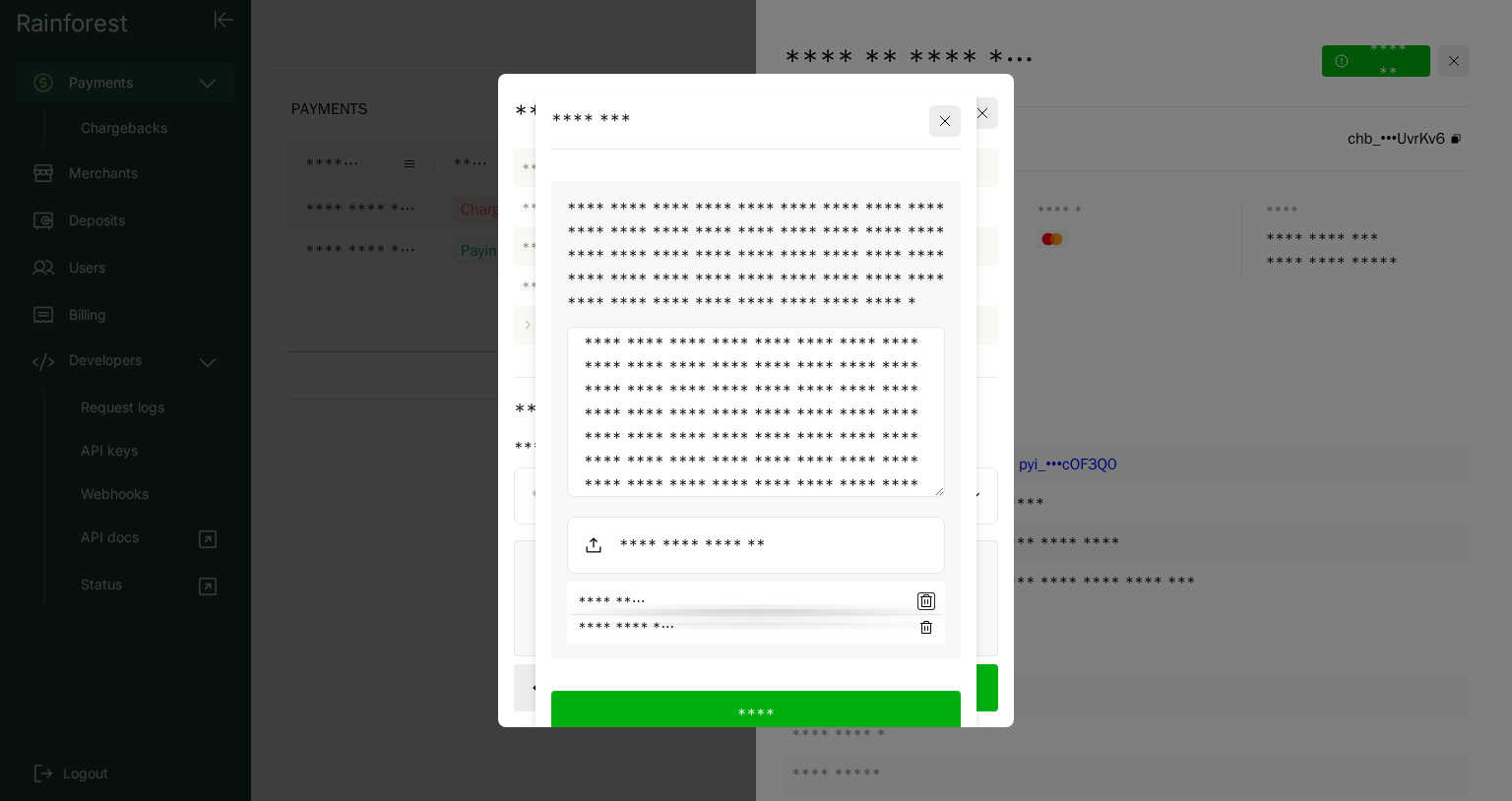 click 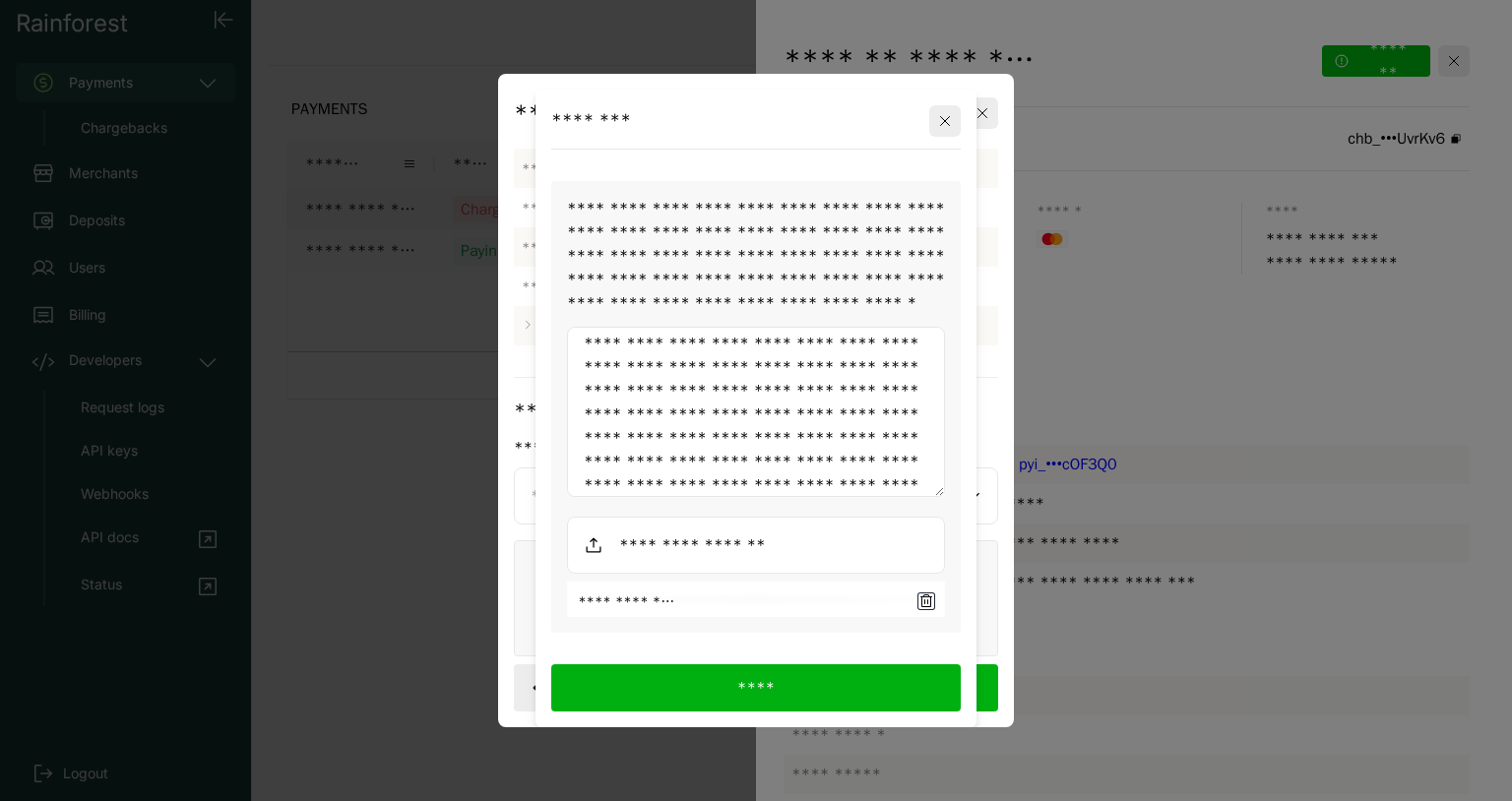 click 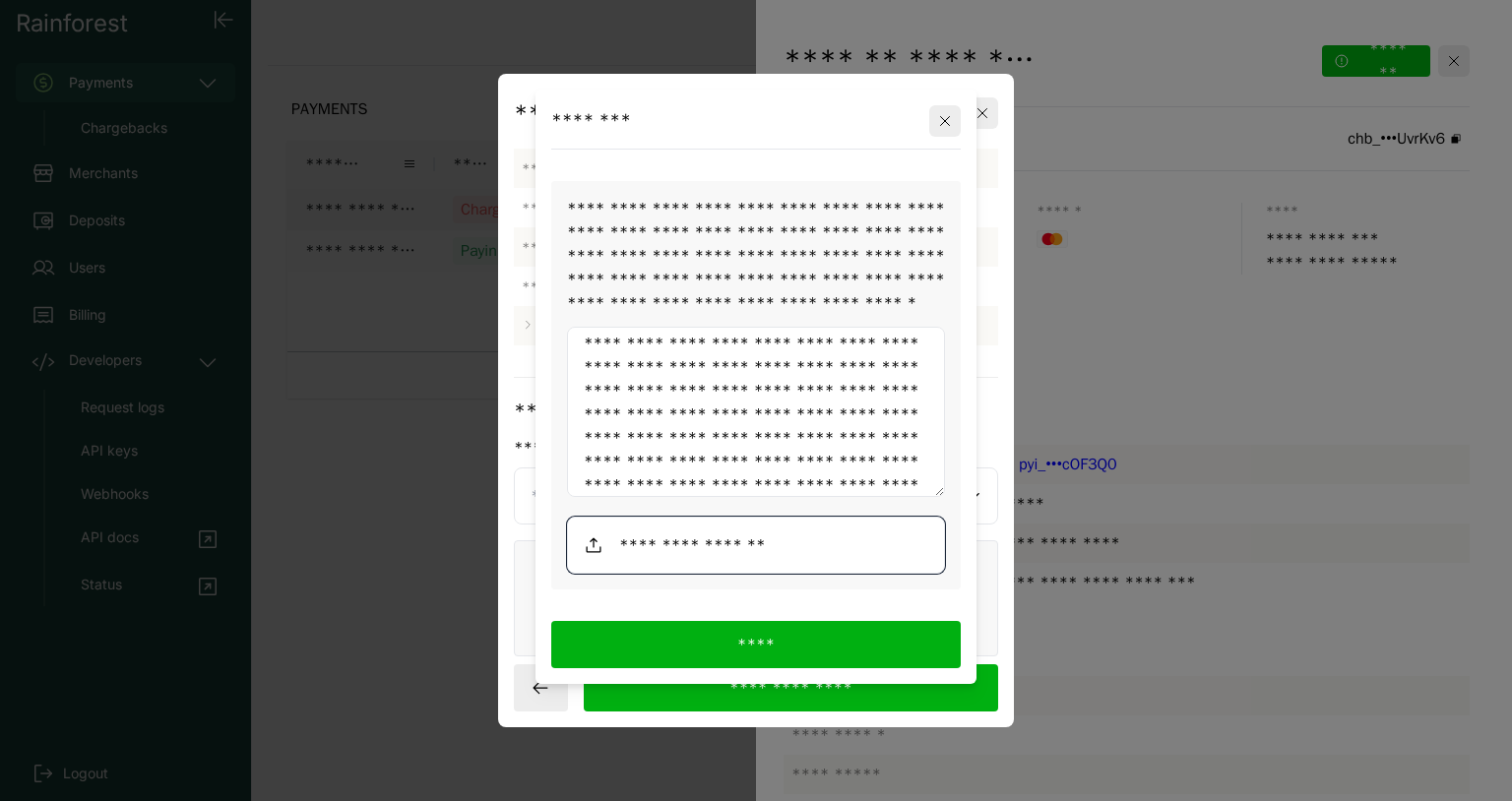 click at bounding box center [756, 545] 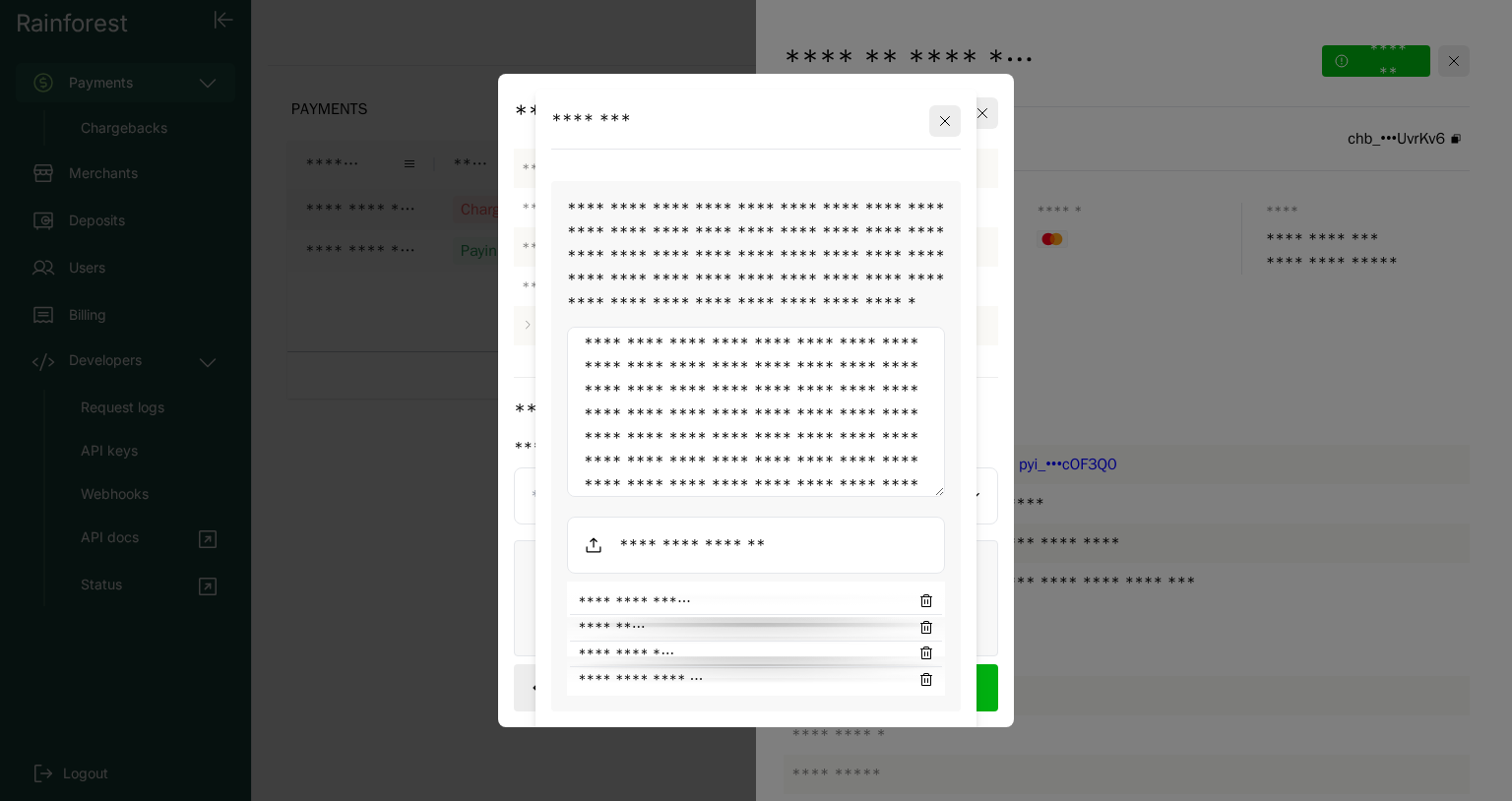 click on "****" at bounding box center (756, 767) 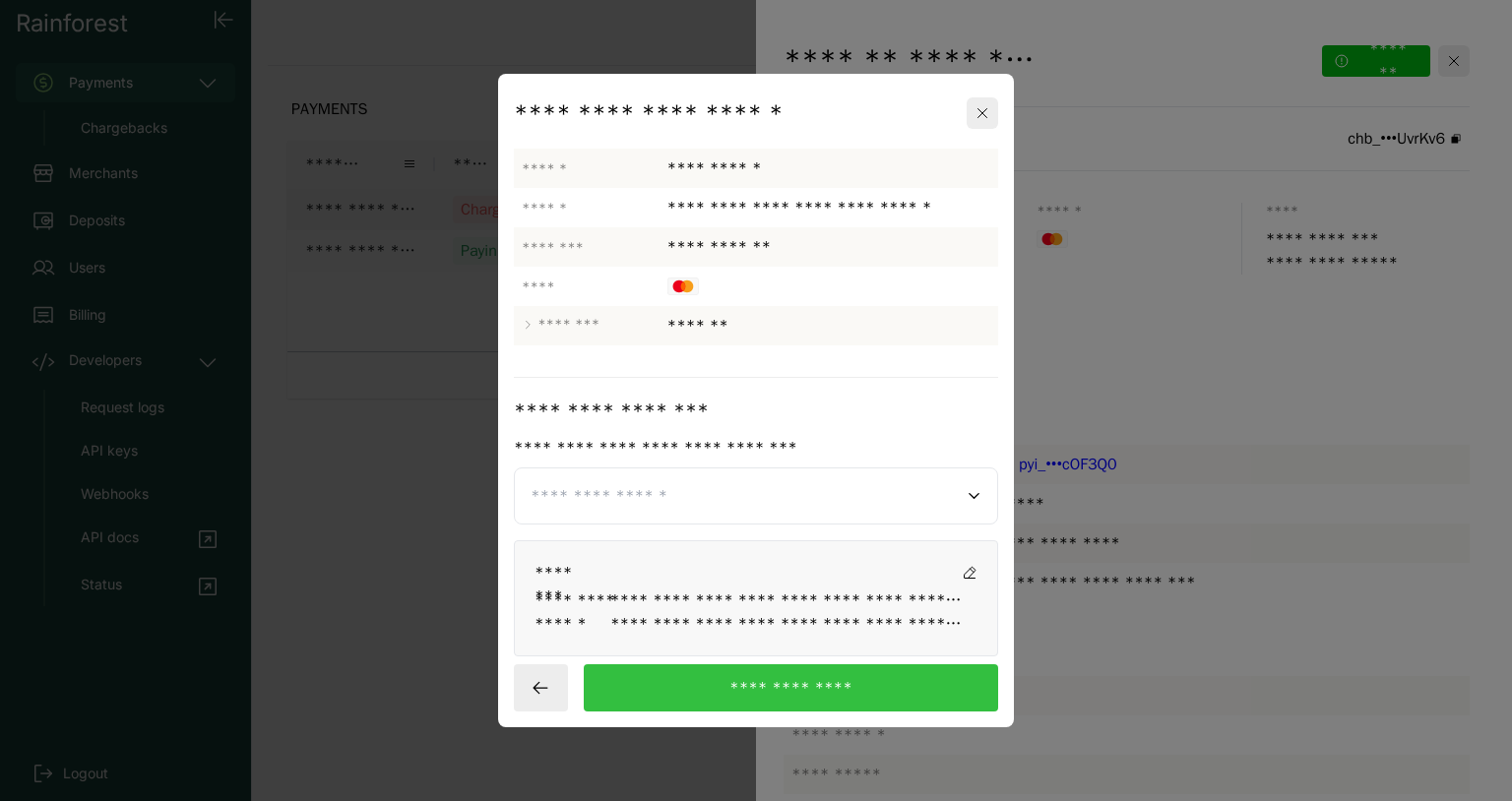 click on "**********" at bounding box center (790, 688) 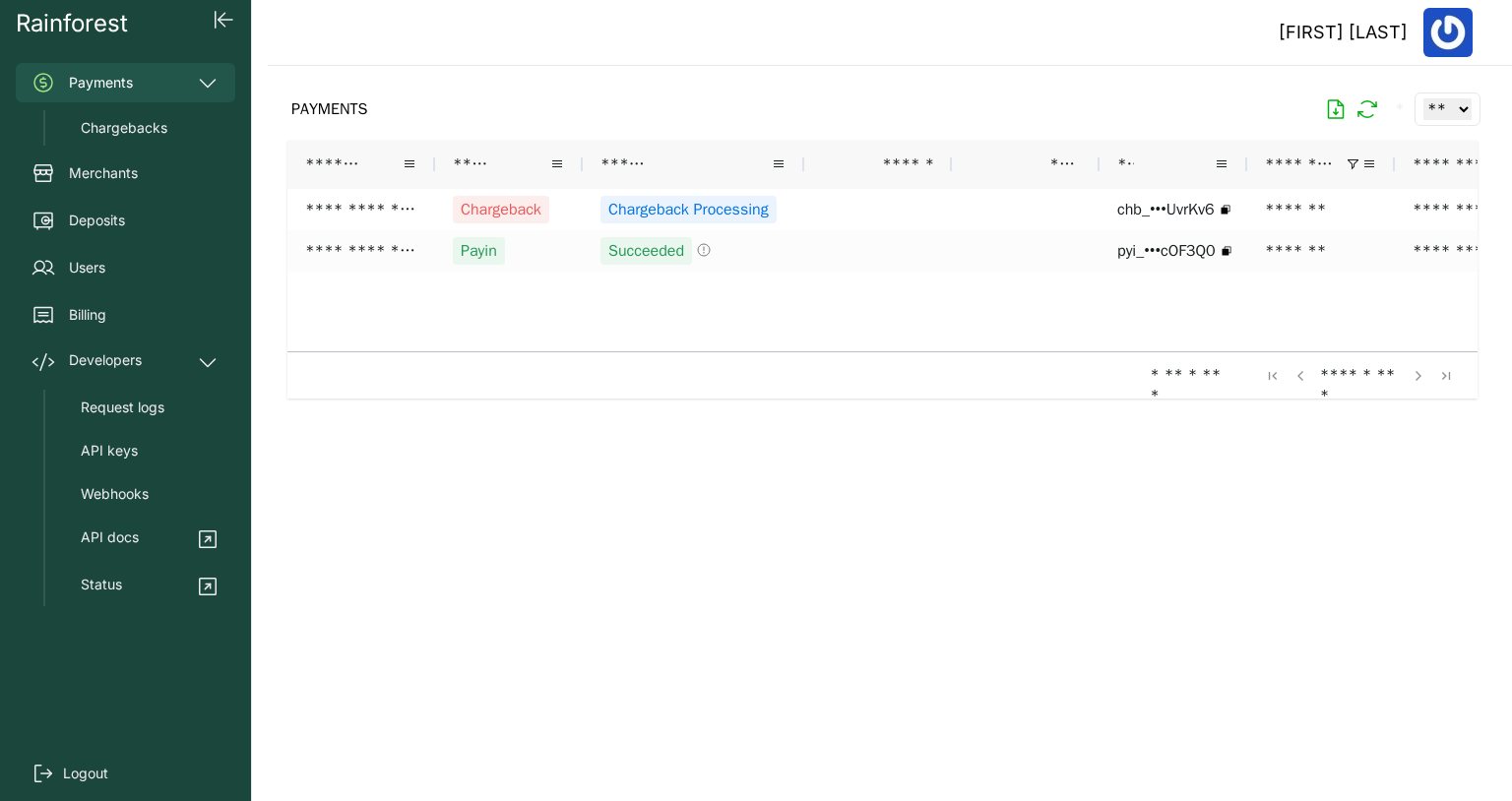 click at bounding box center (1353, 164) 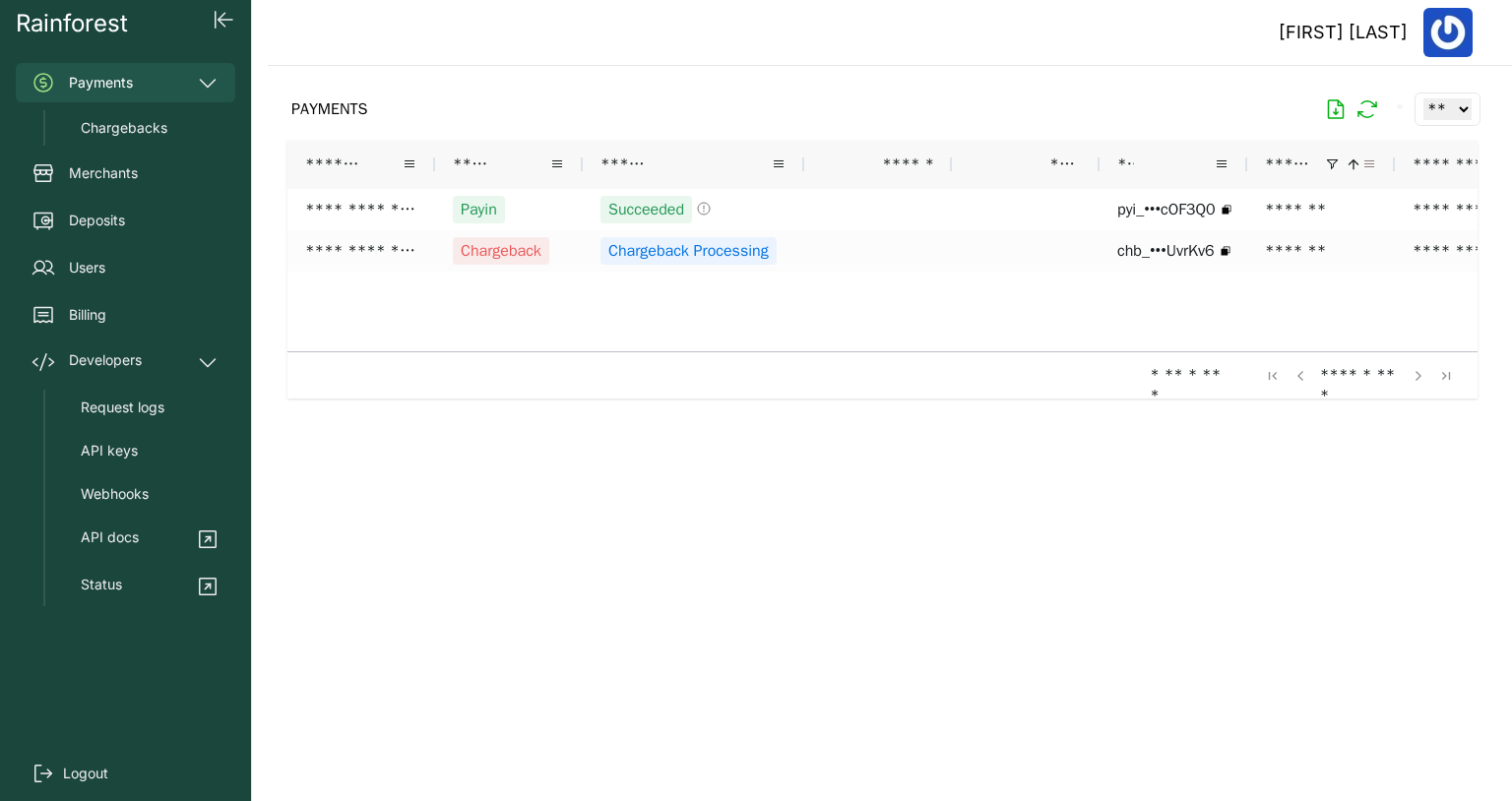 click at bounding box center [1369, 164] 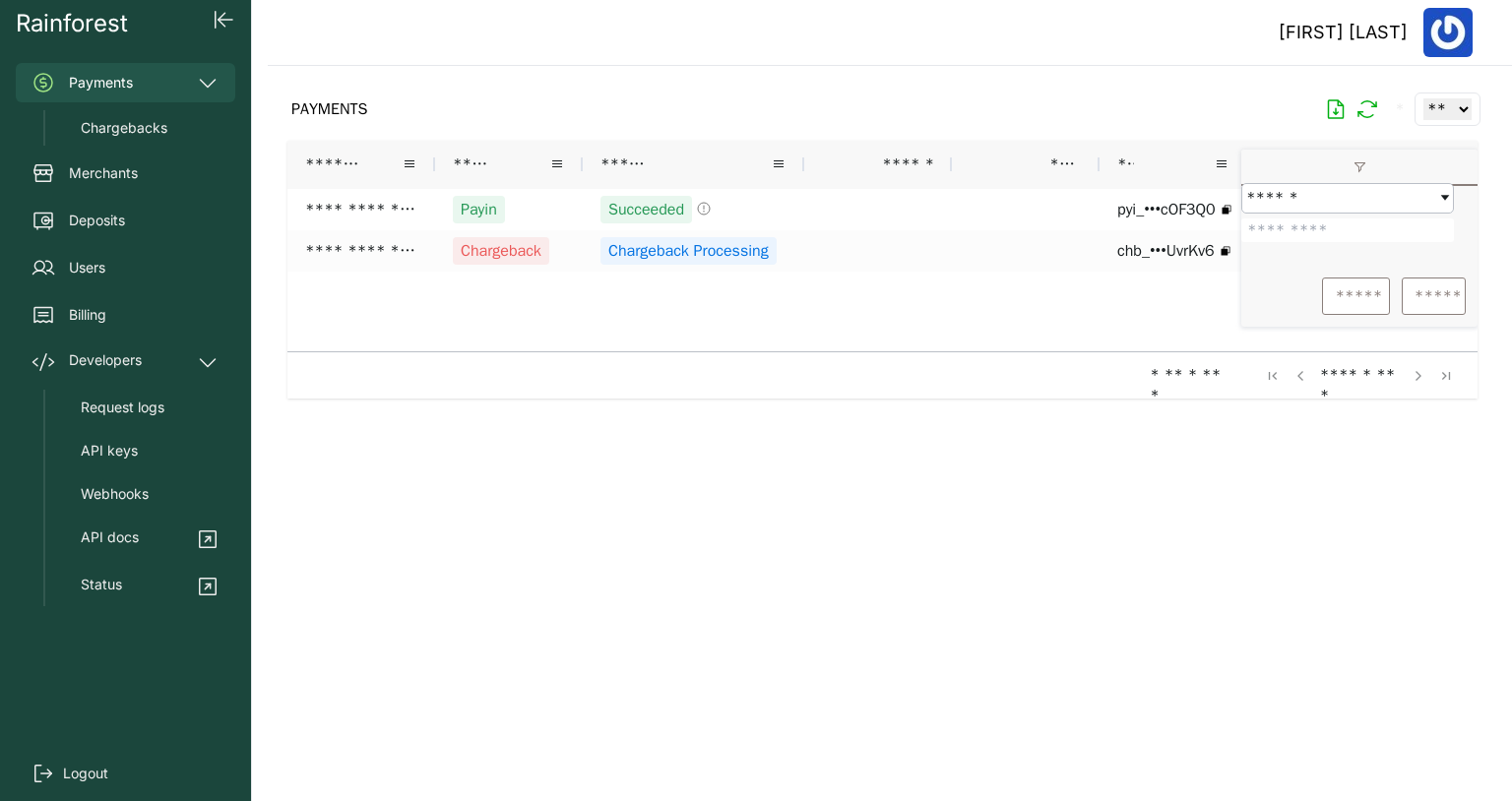 drag, startPoint x: 1343, startPoint y: 240, endPoint x: 1242, endPoint y: 234, distance: 101.178061 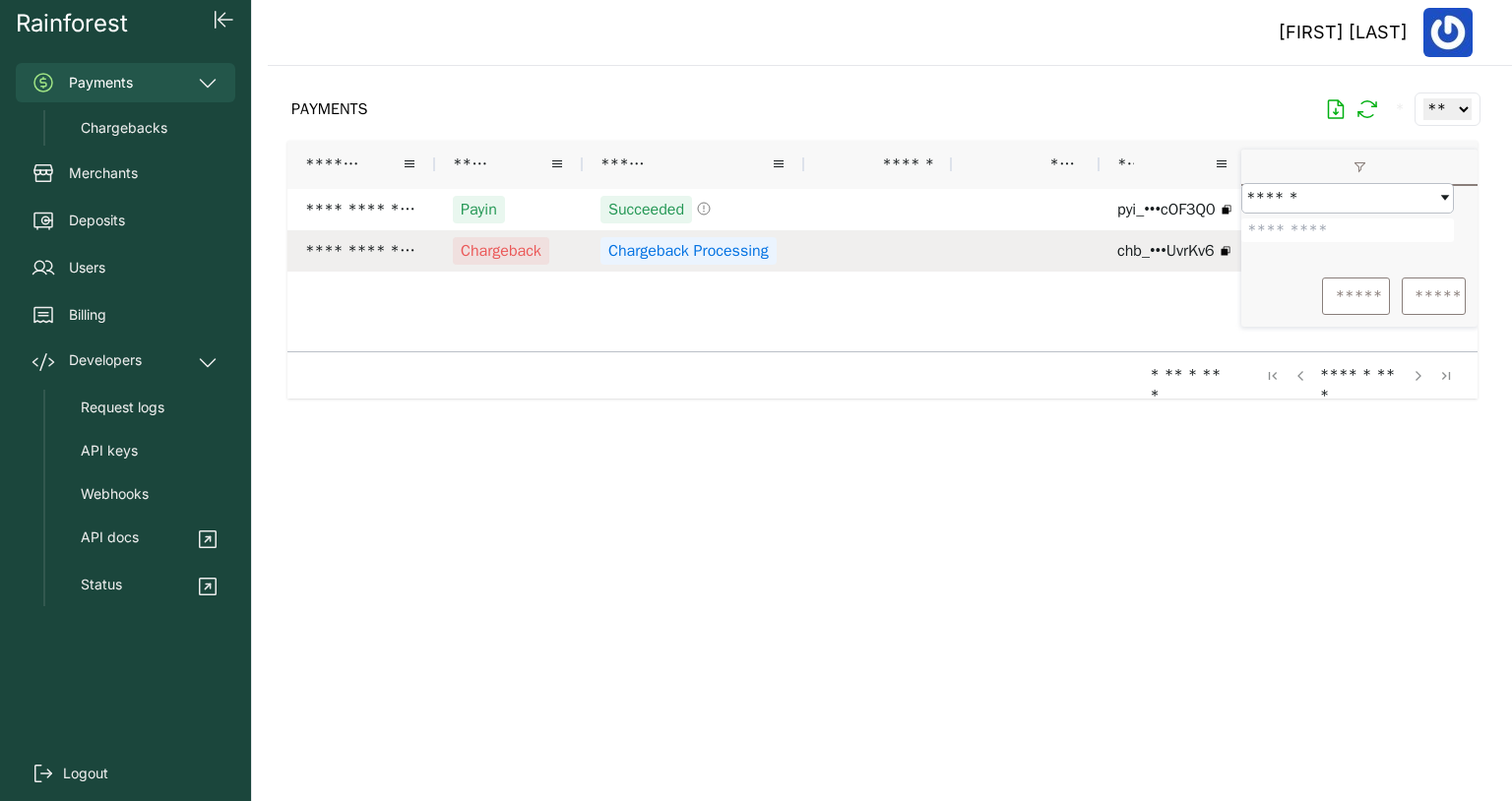 click on "*****" at bounding box center (1355, 296) 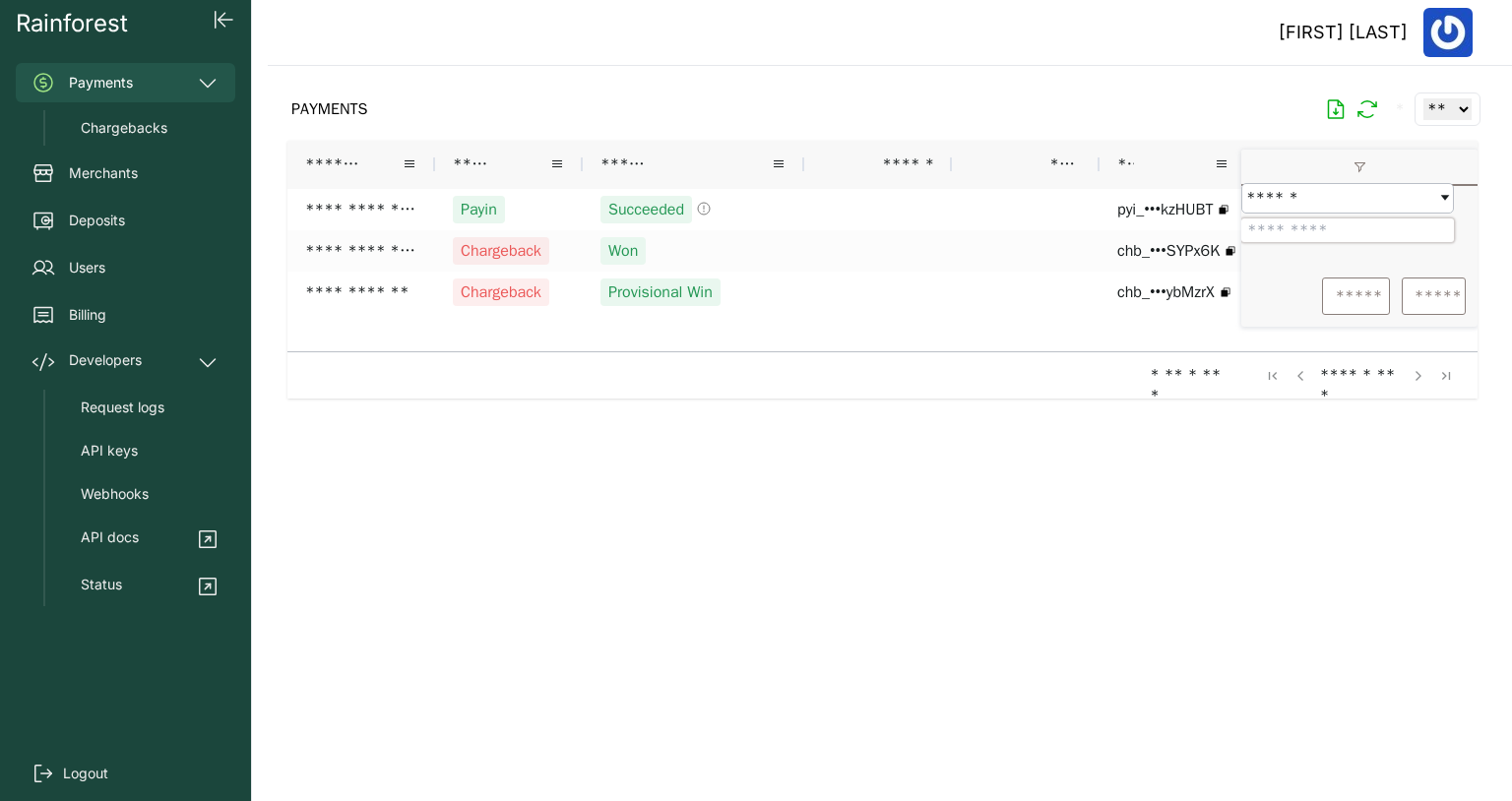 drag, startPoint x: 1340, startPoint y: 245, endPoint x: 1246, endPoint y: 252, distance: 94.260278 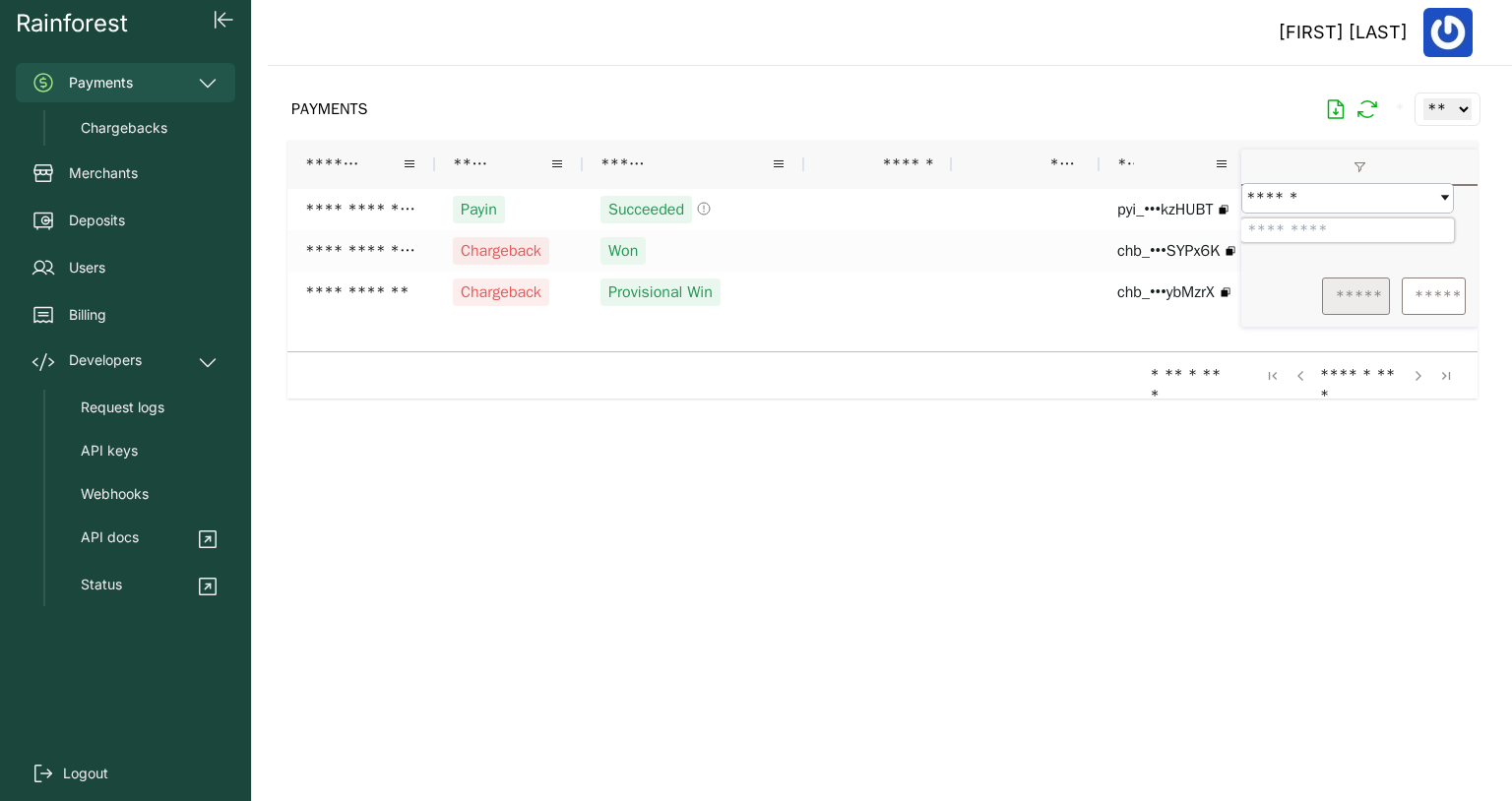 type on "*******" 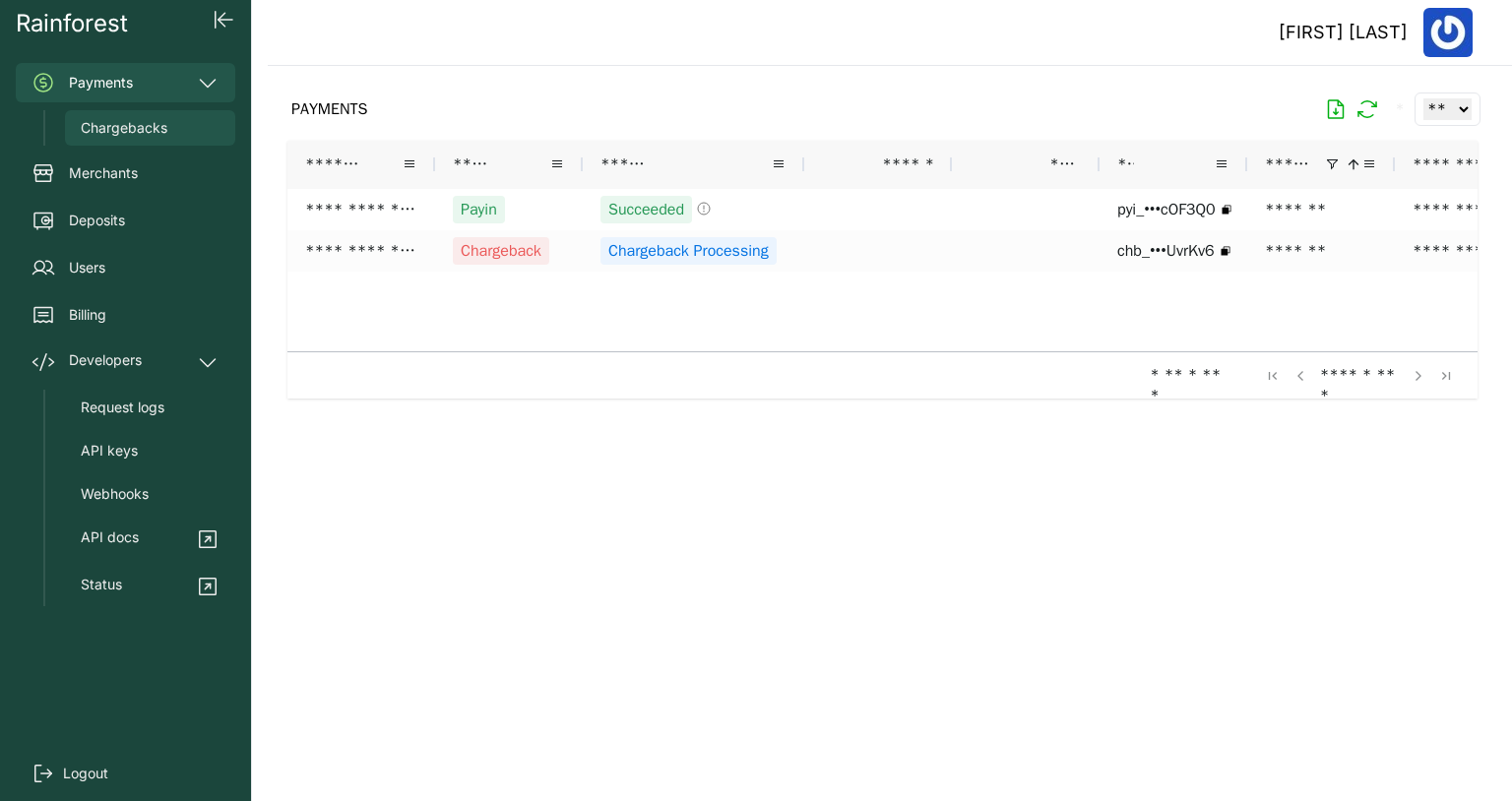 click on "Chargebacks" at bounding box center (124, 128) 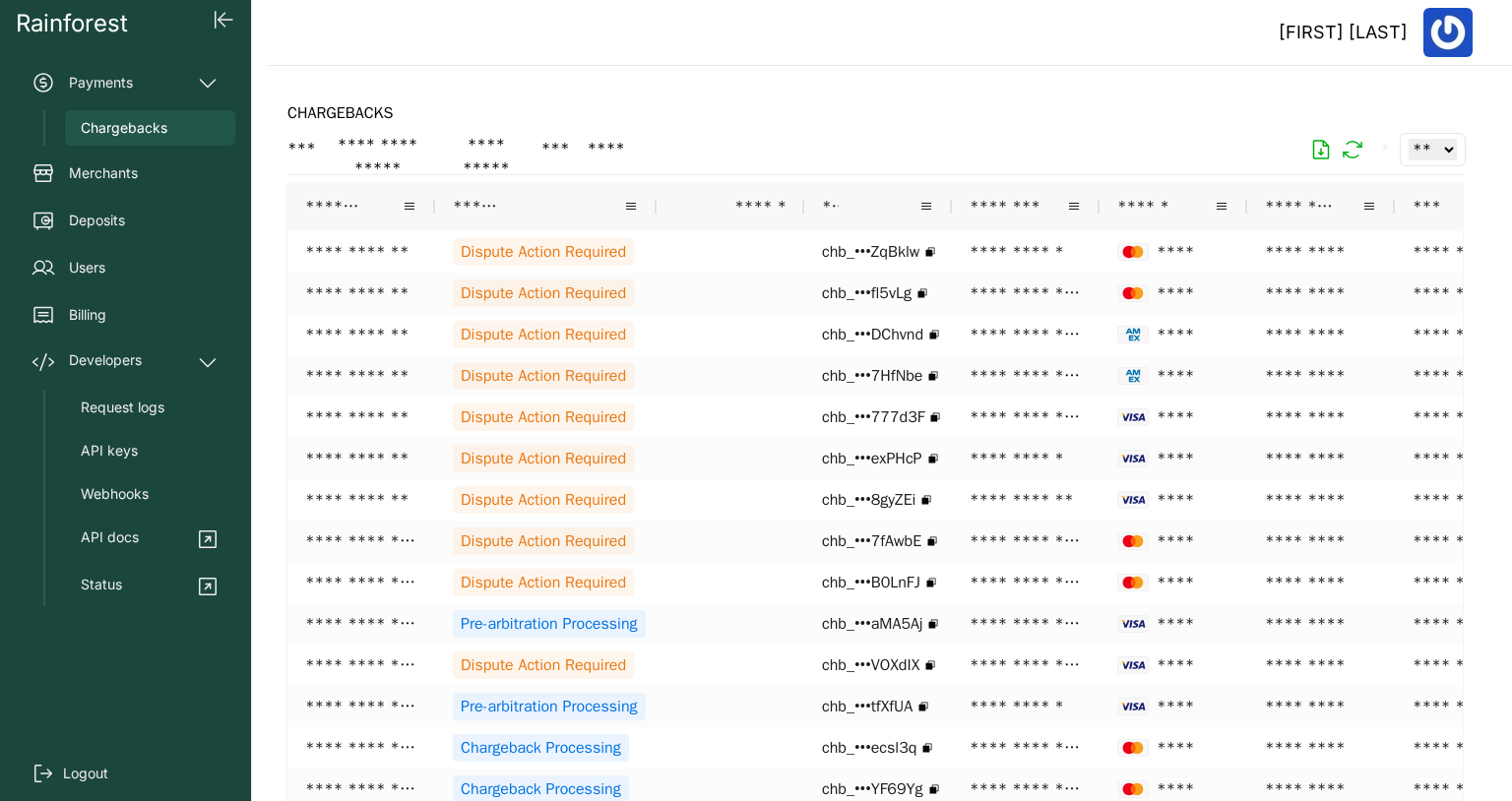 click on "********" at bounding box center (1299, 207) 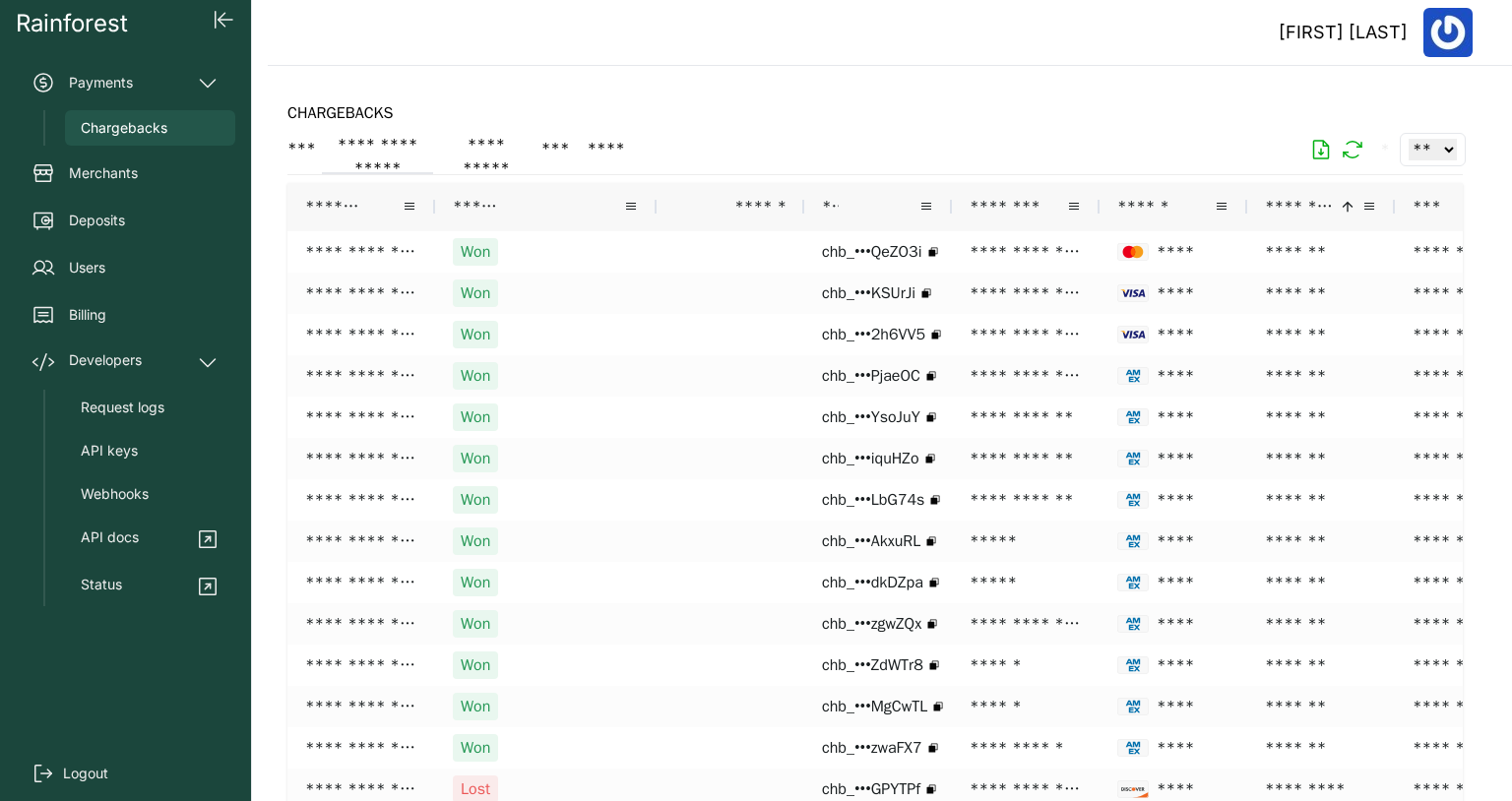 click on "**********" 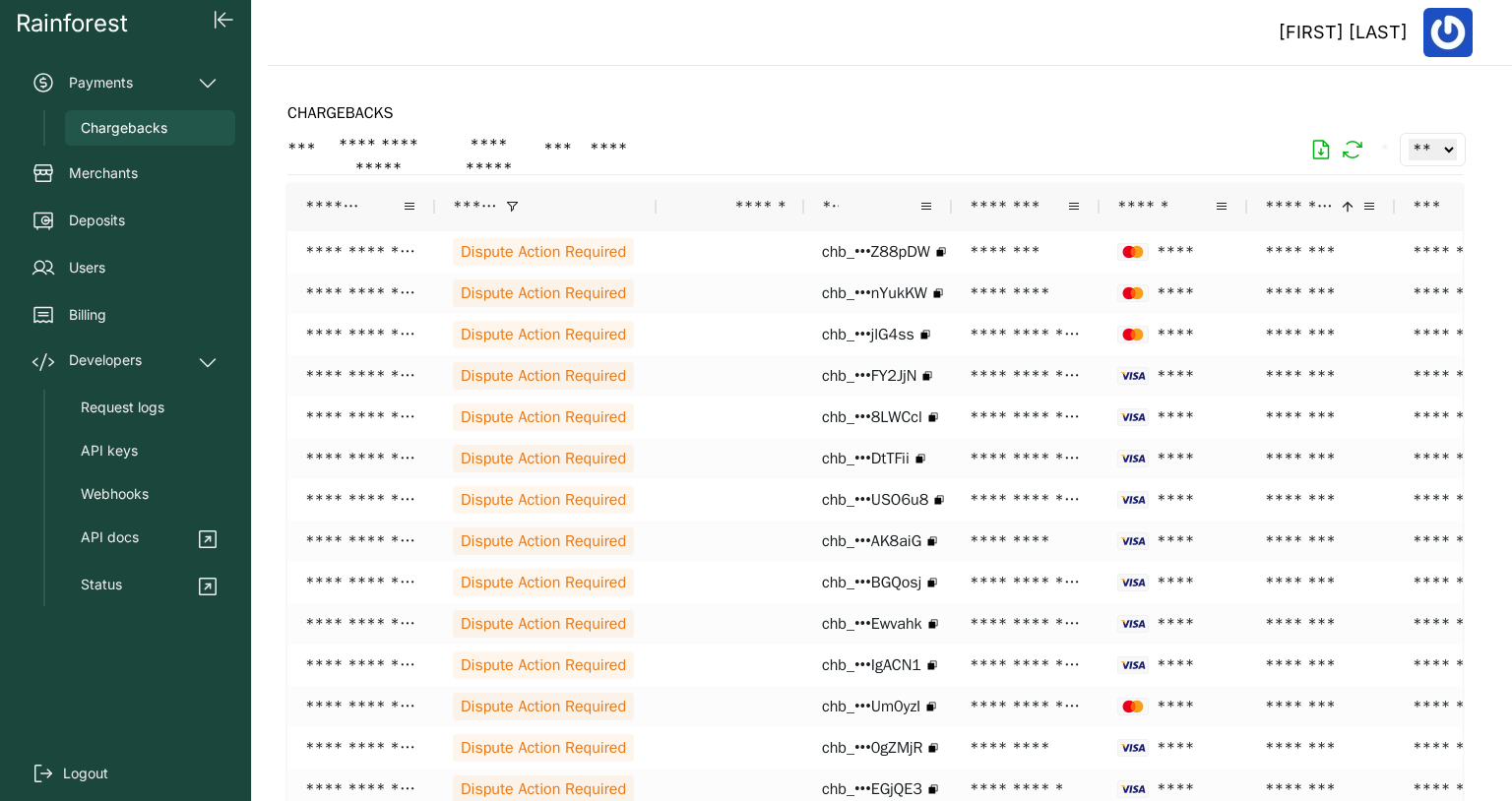 click on "********" at bounding box center (1299, 207) 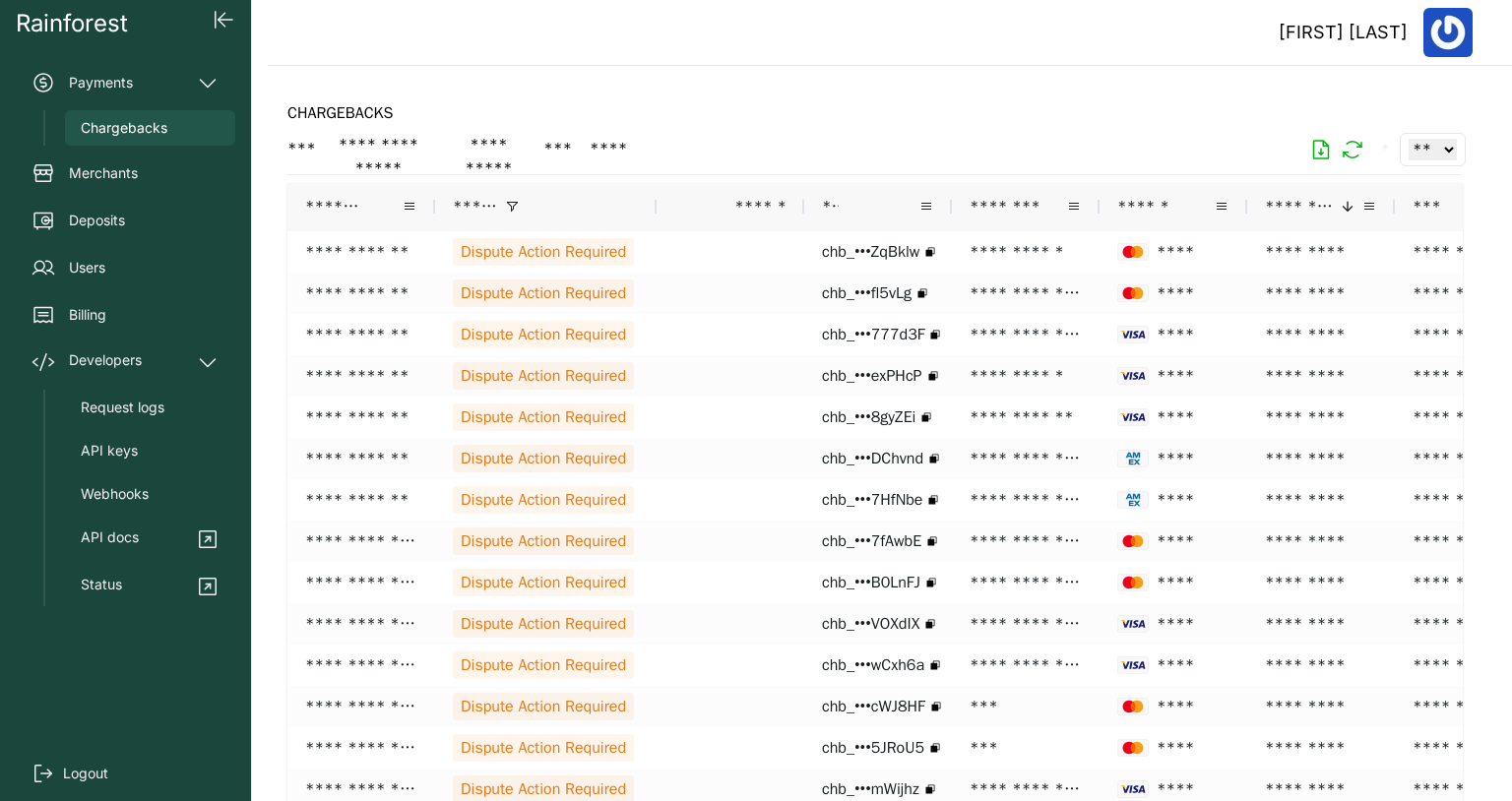 click on "********" at bounding box center [1299, 207] 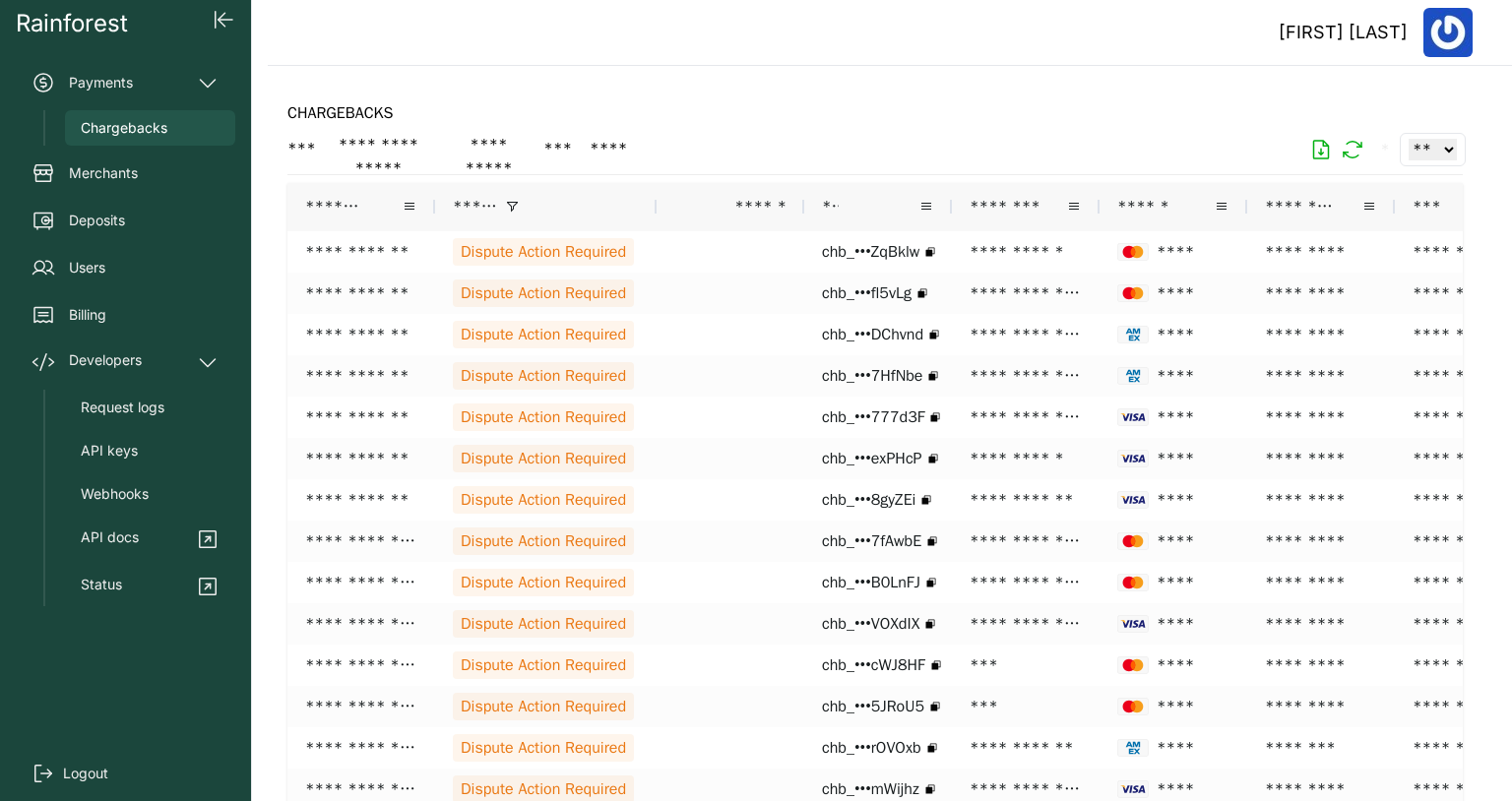 click on "********" at bounding box center (1299, 207) 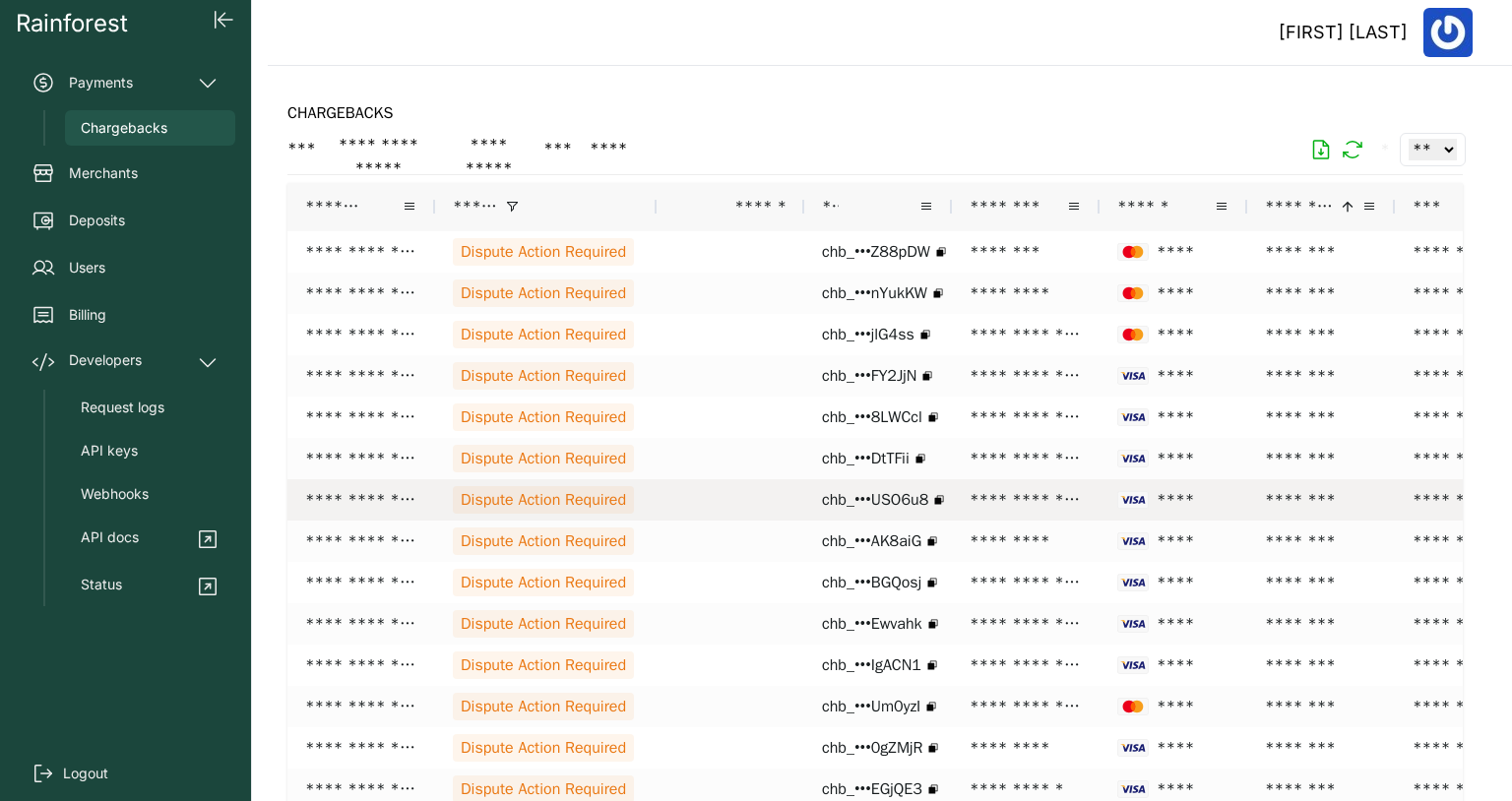 click on "Dispute Action Required" at bounding box center (543, 500) 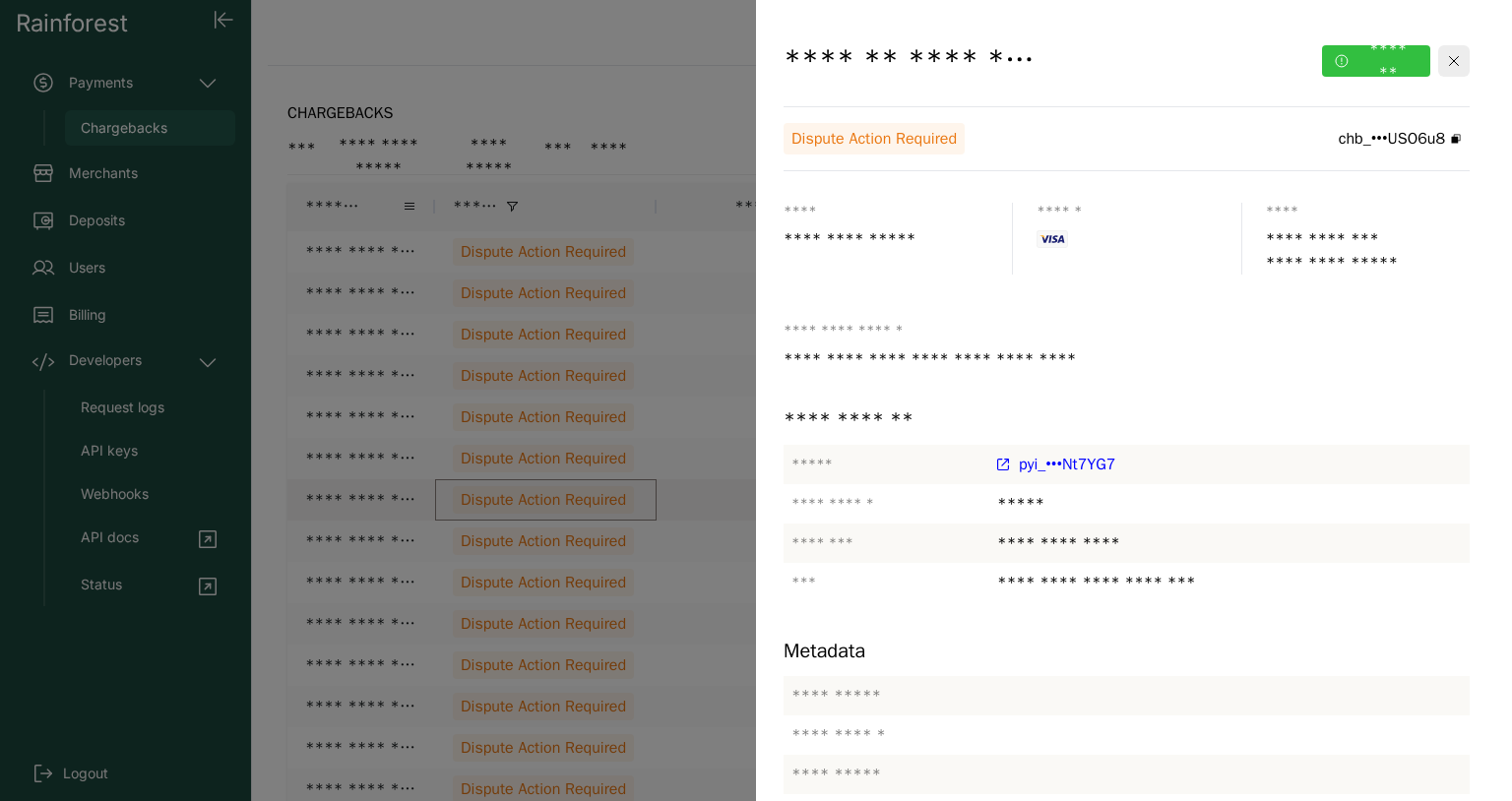 click on "*******" 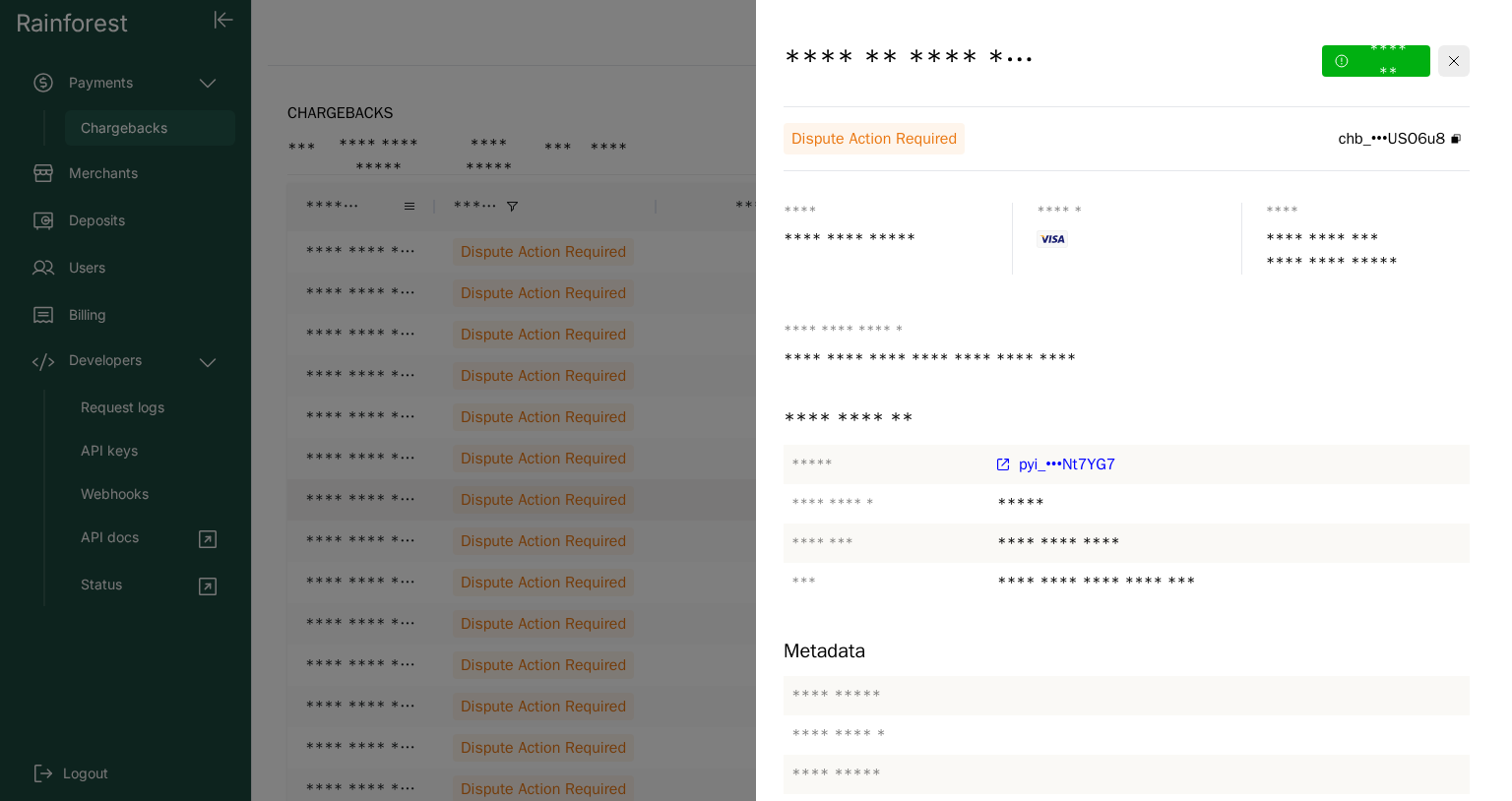 click on "*******" at bounding box center (1207, 1118) 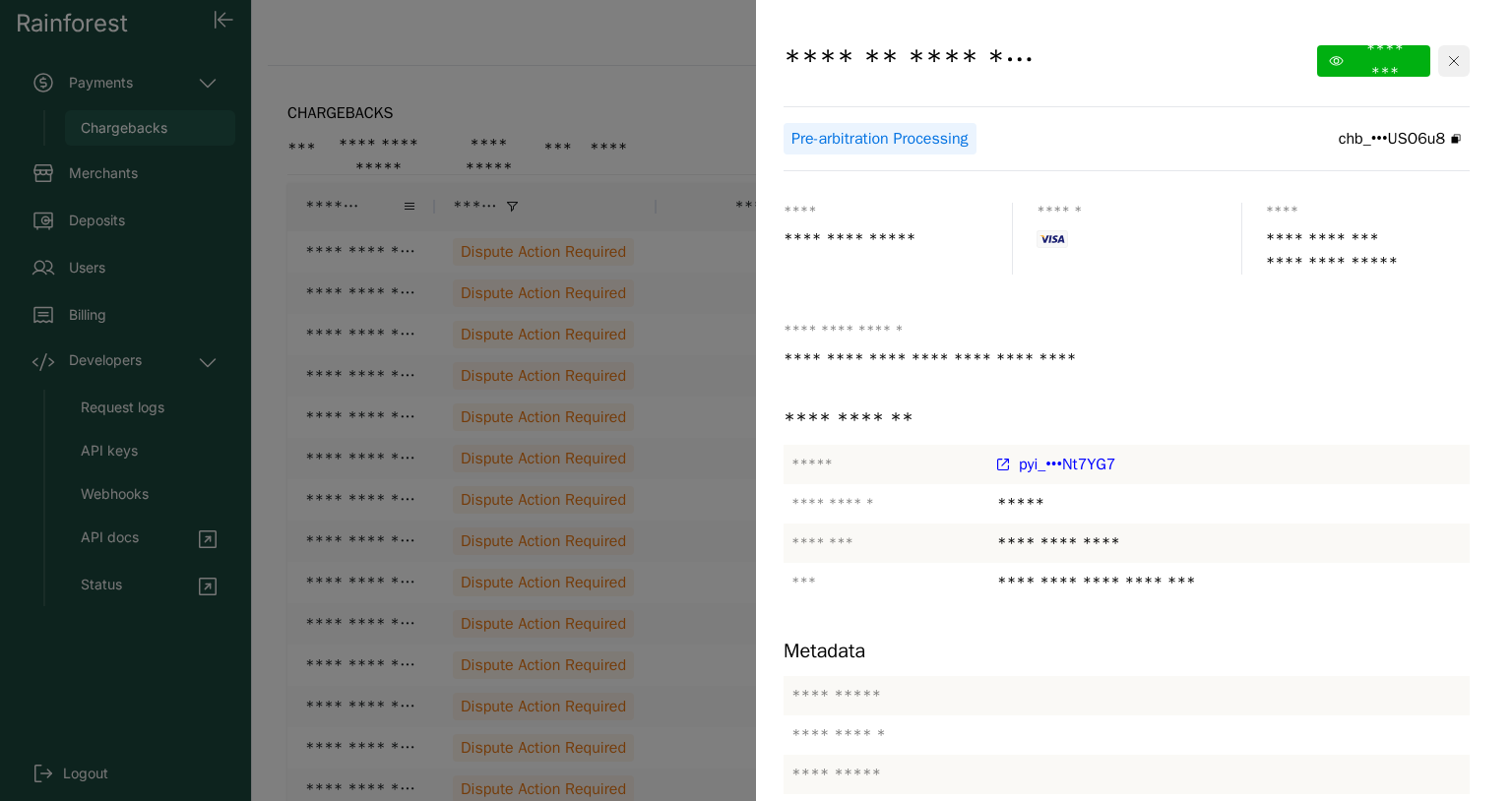 click 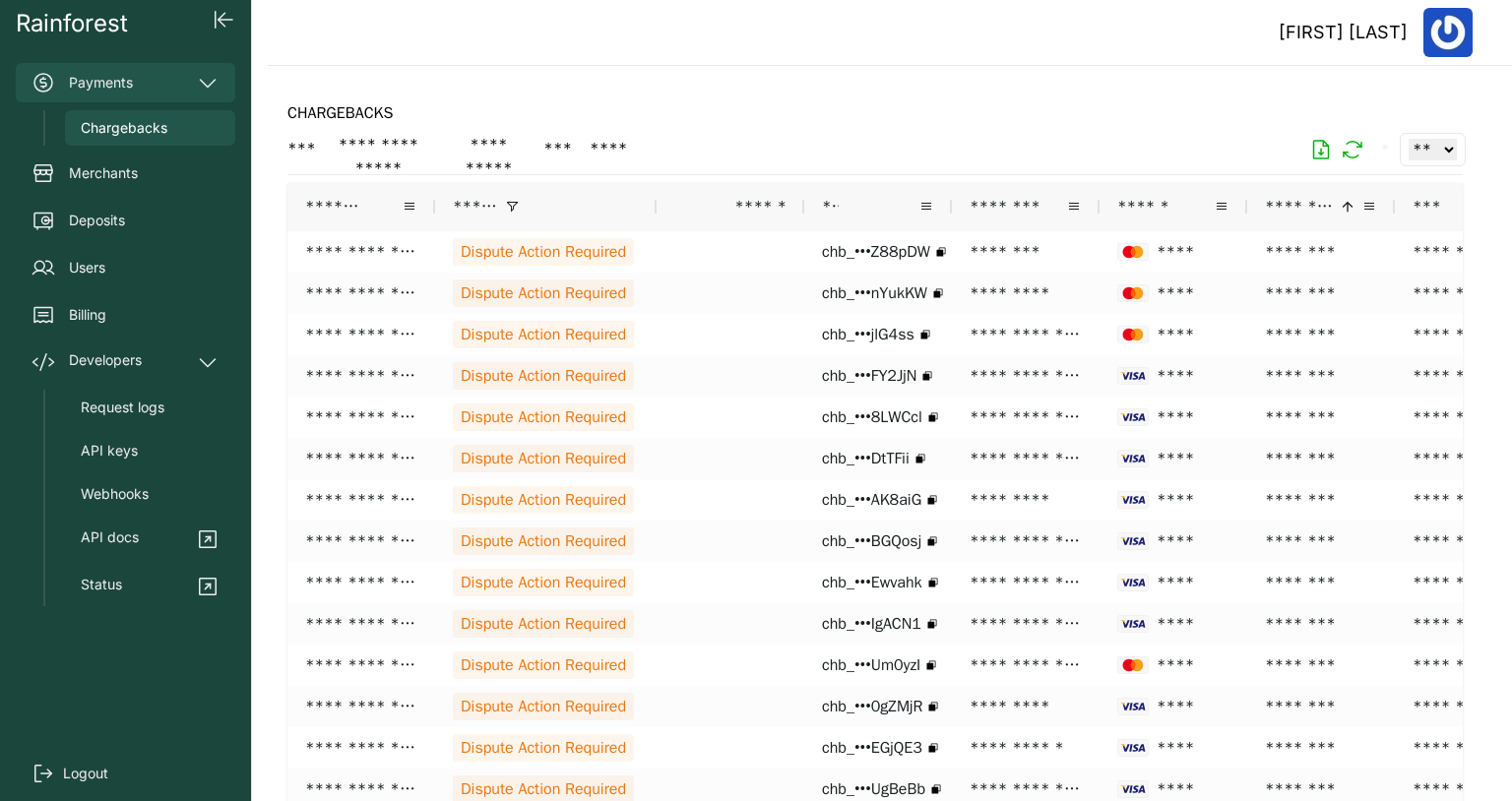 click on "Payments" at bounding box center [125, 83] 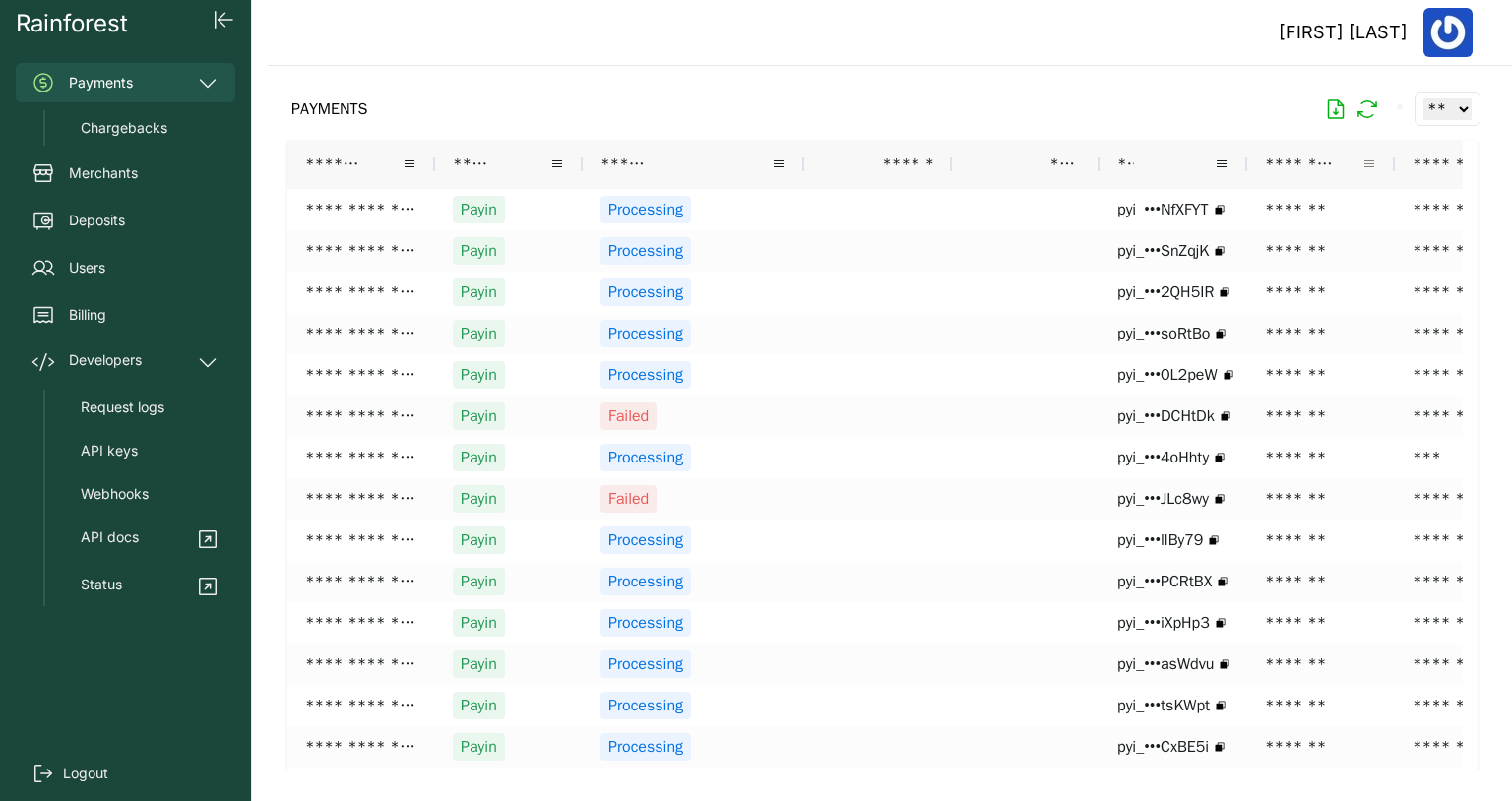 click at bounding box center (1369, 164) 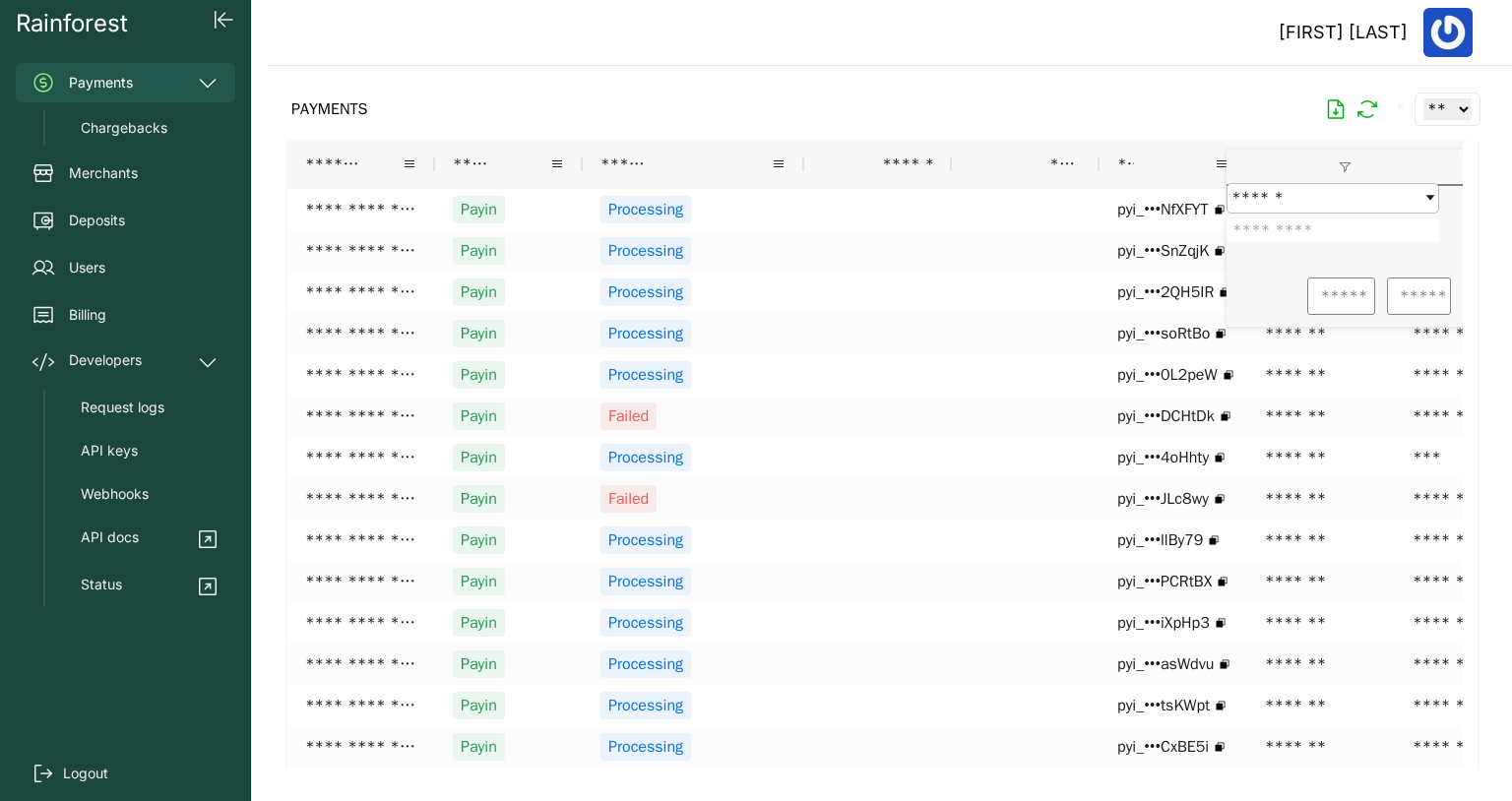 click at bounding box center [1333, 230] 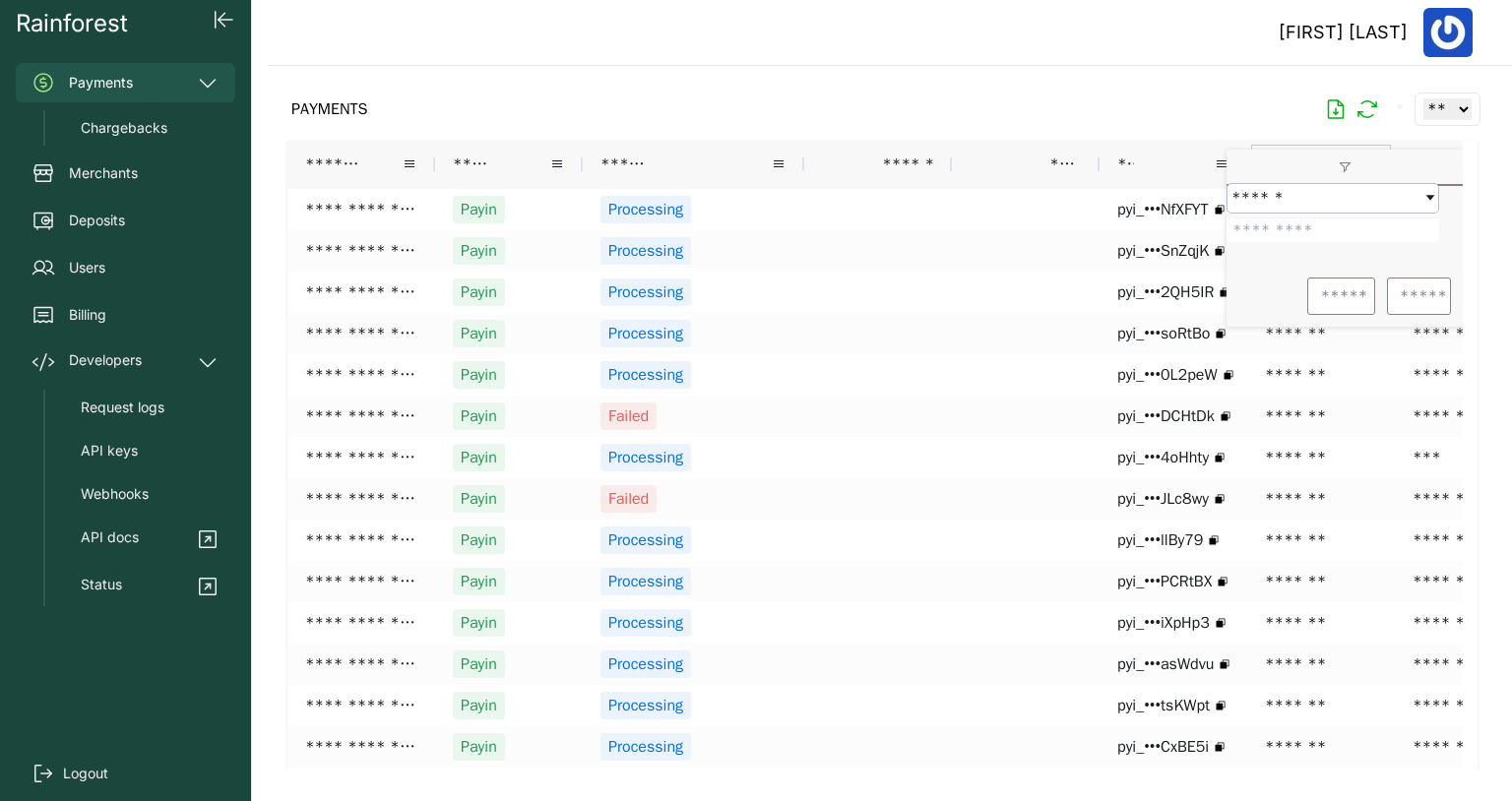 type on "*******" 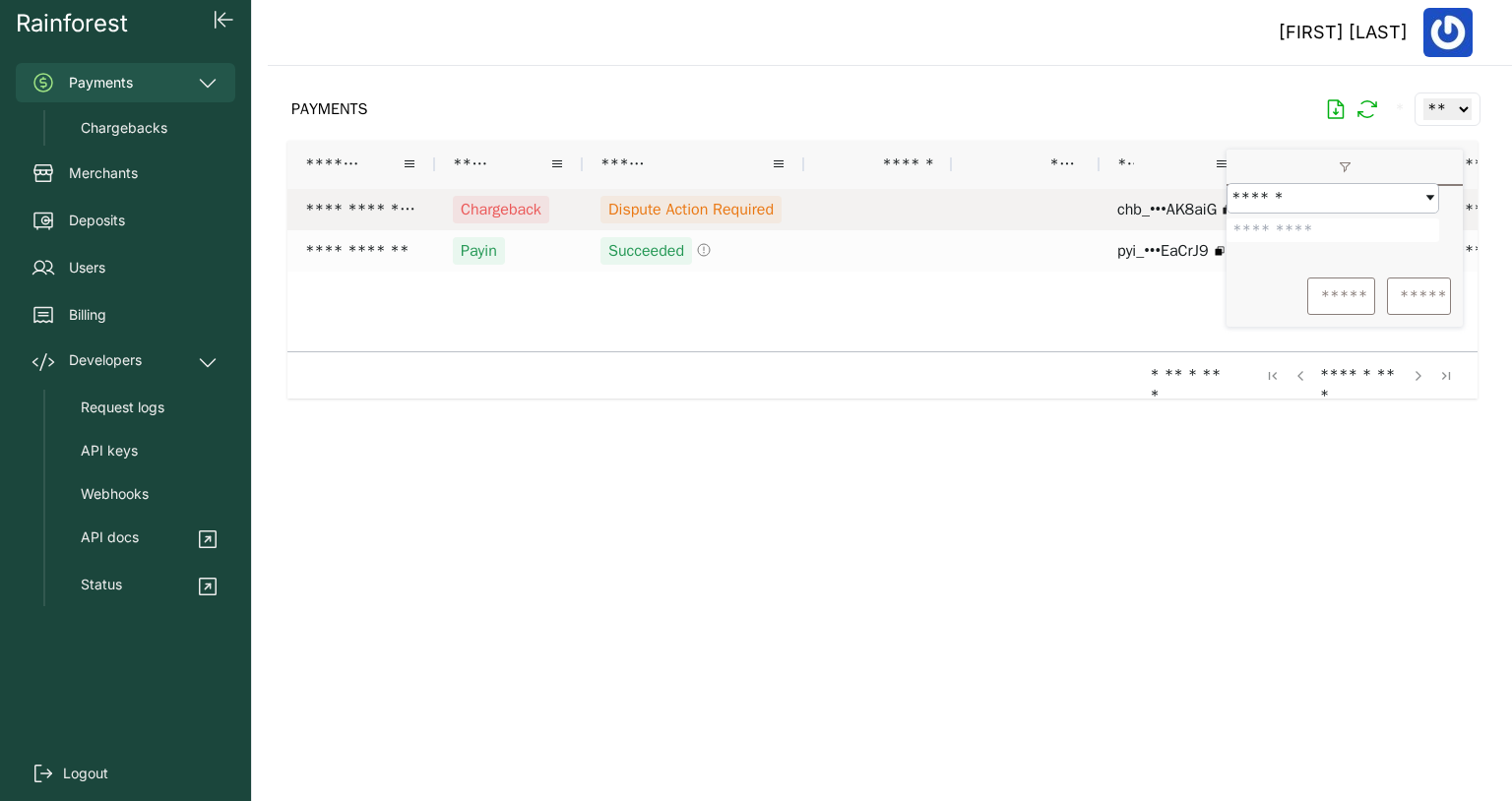 click on "Dispute Action Required" at bounding box center [691, 210] 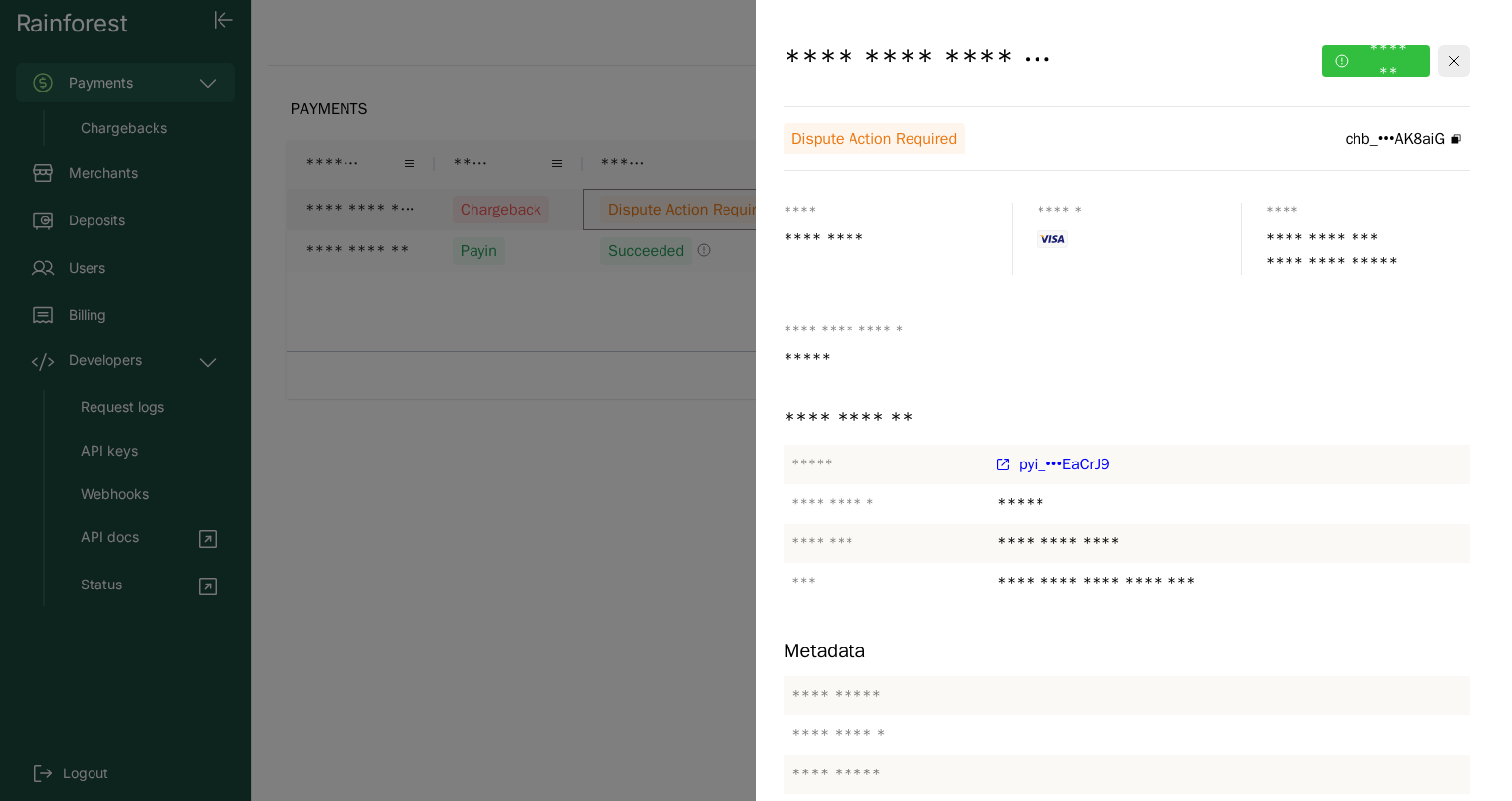 click on "*******" 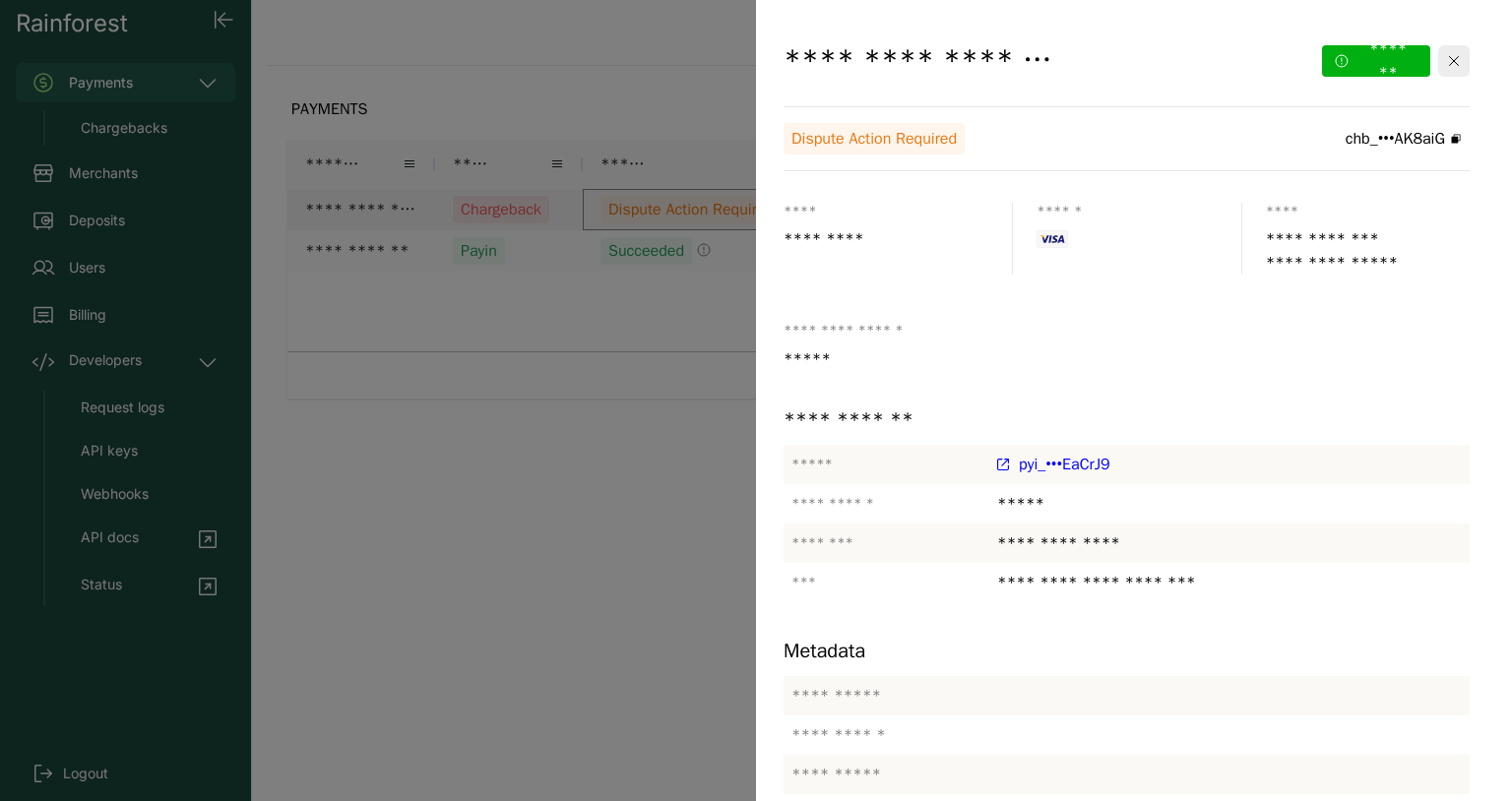 click on "*******" at bounding box center [1259, 1271] 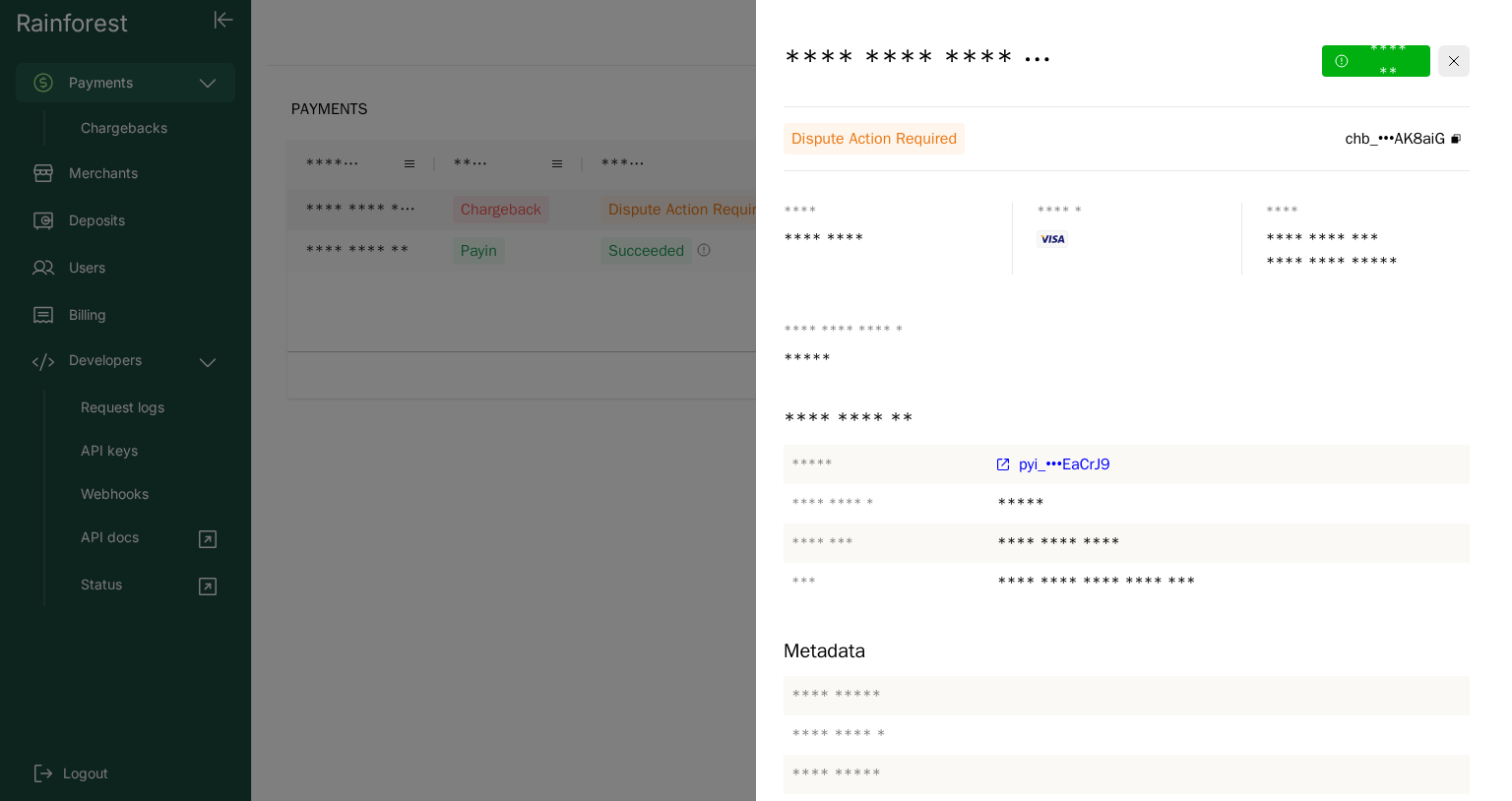 click 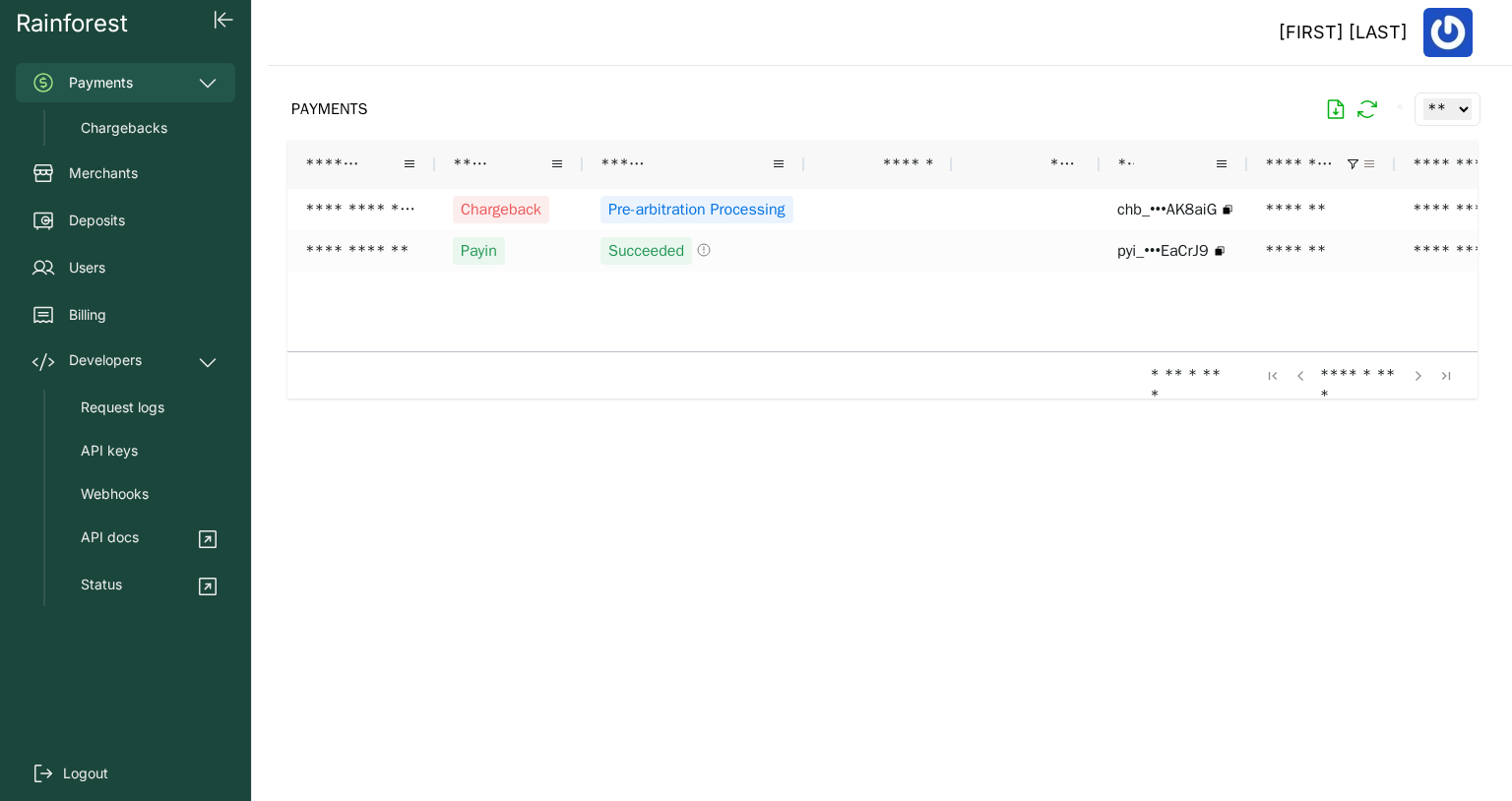 click at bounding box center [1369, 164] 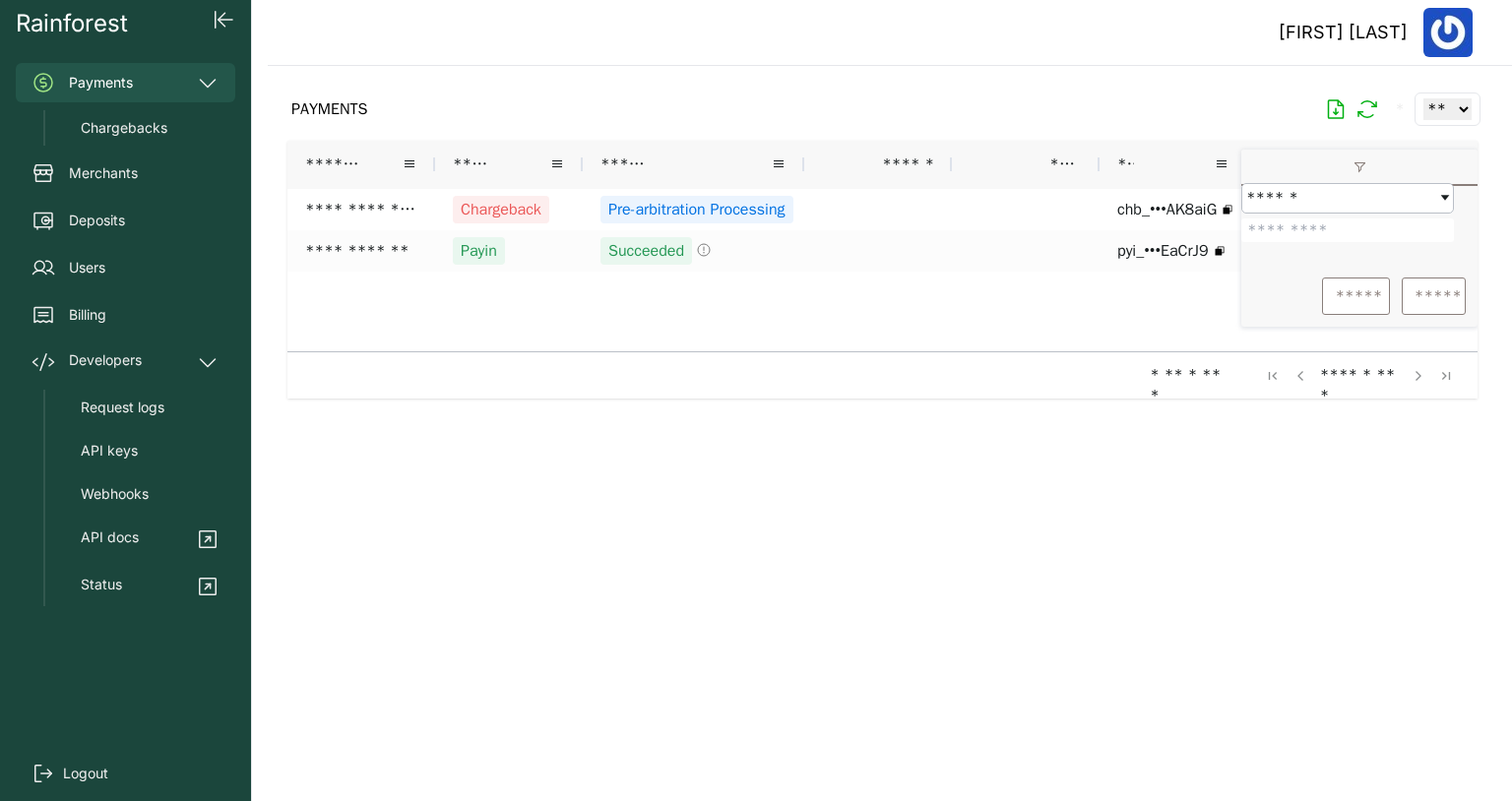 drag, startPoint x: 1338, startPoint y: 244, endPoint x: 1254, endPoint y: 249, distance: 84.148678 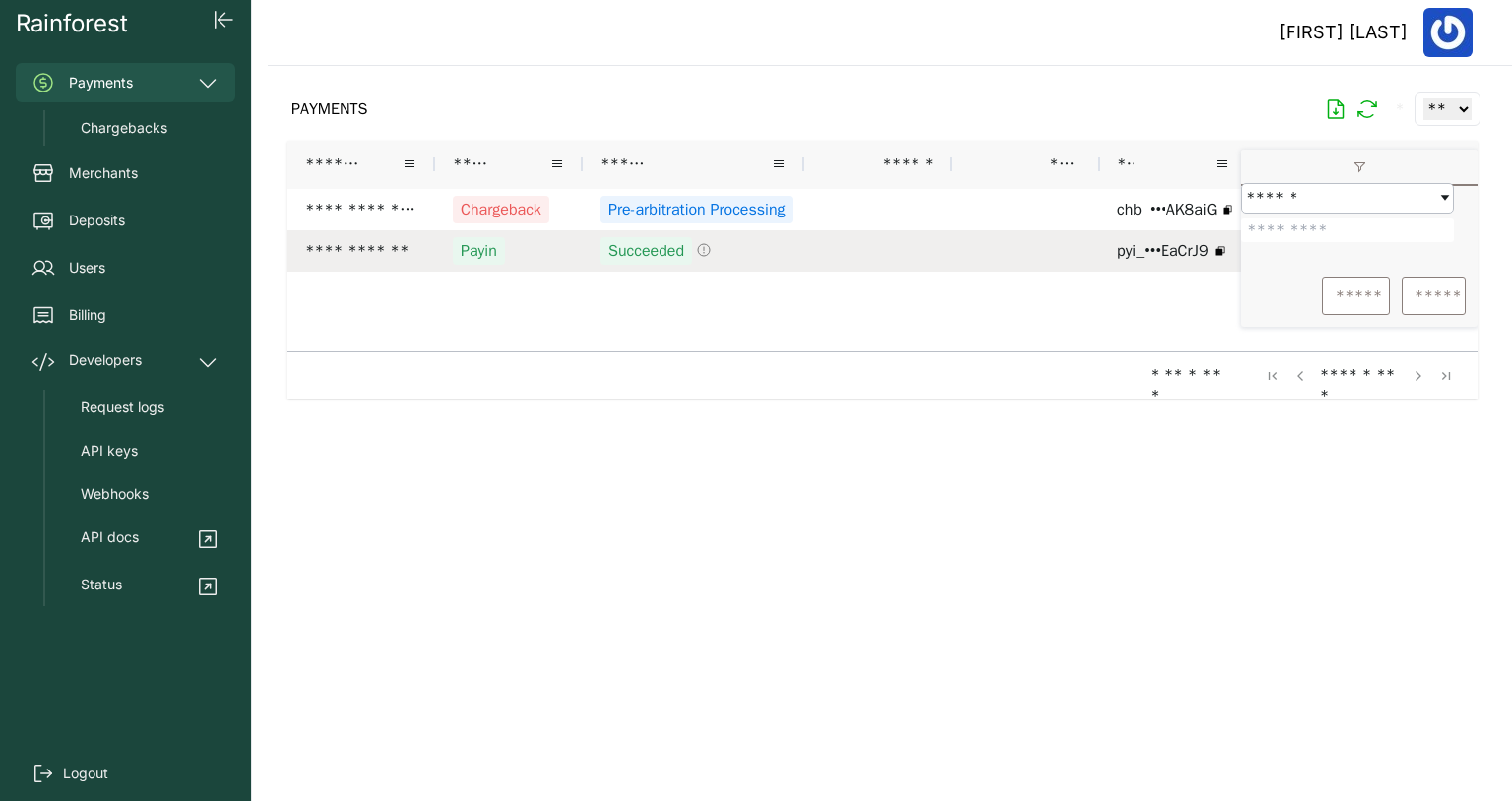 click on "*****" at bounding box center (1355, 296) 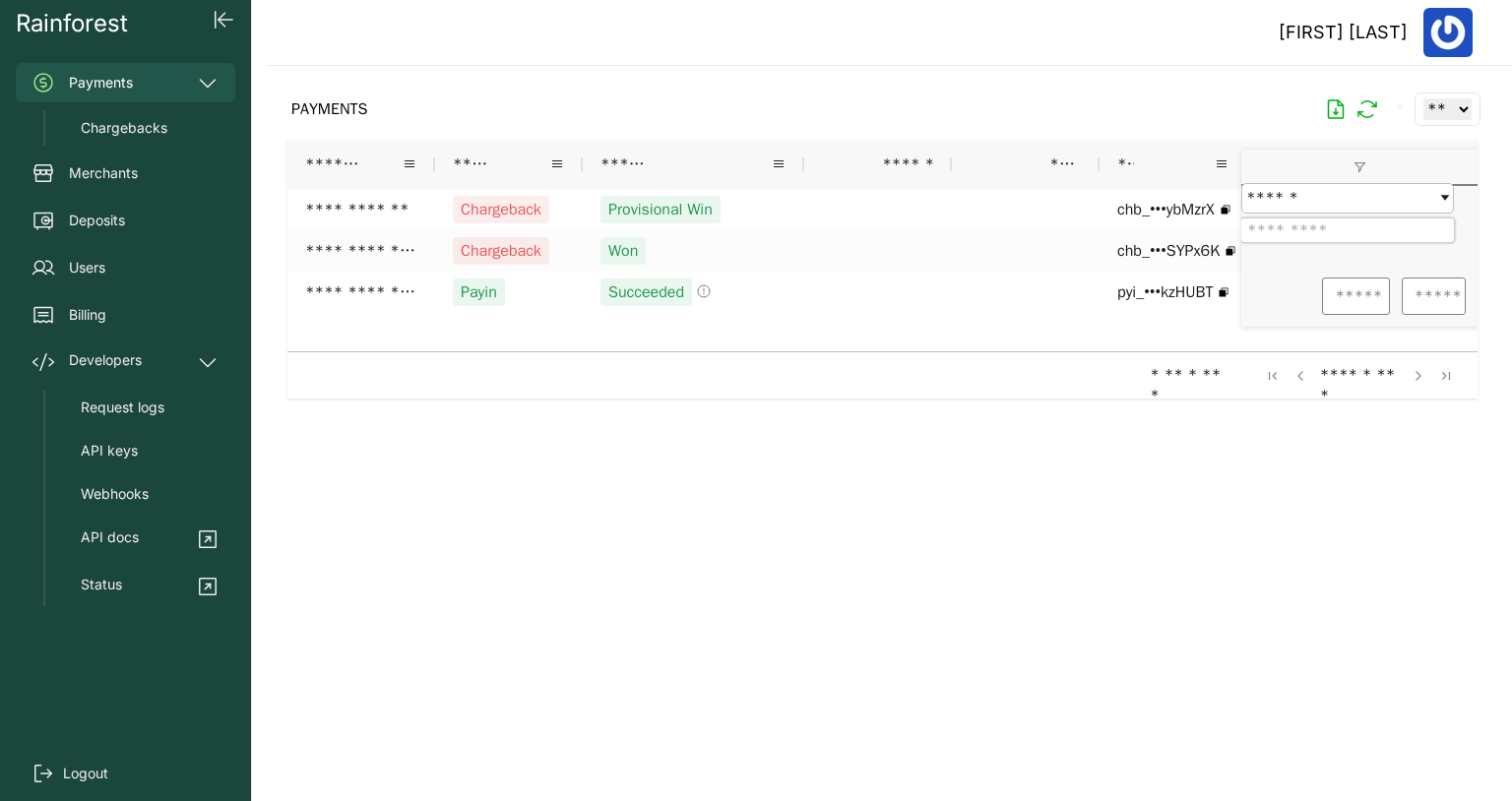 drag, startPoint x: 1327, startPoint y: 247, endPoint x: 1249, endPoint y: 248, distance: 78.00641 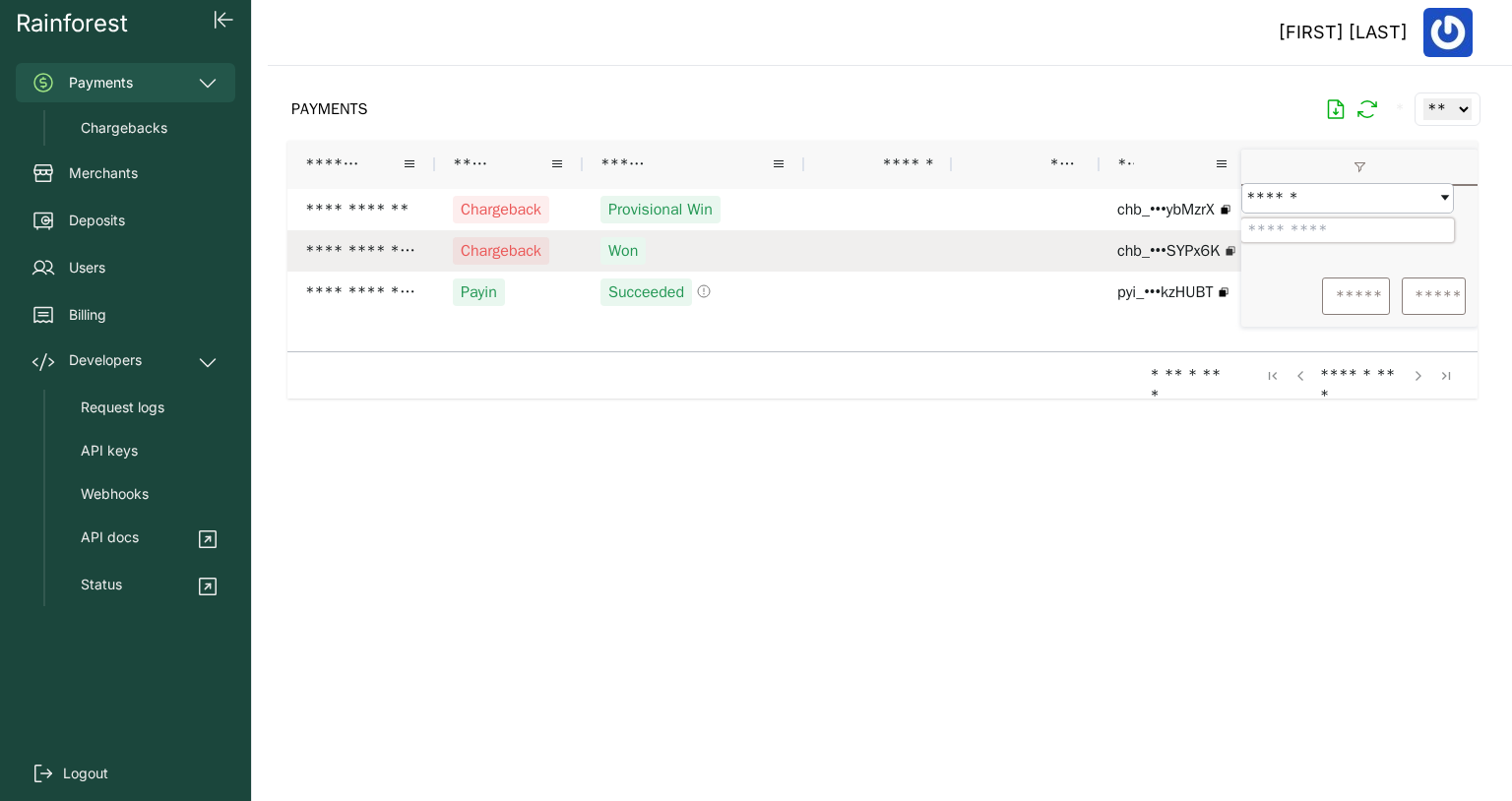 paste 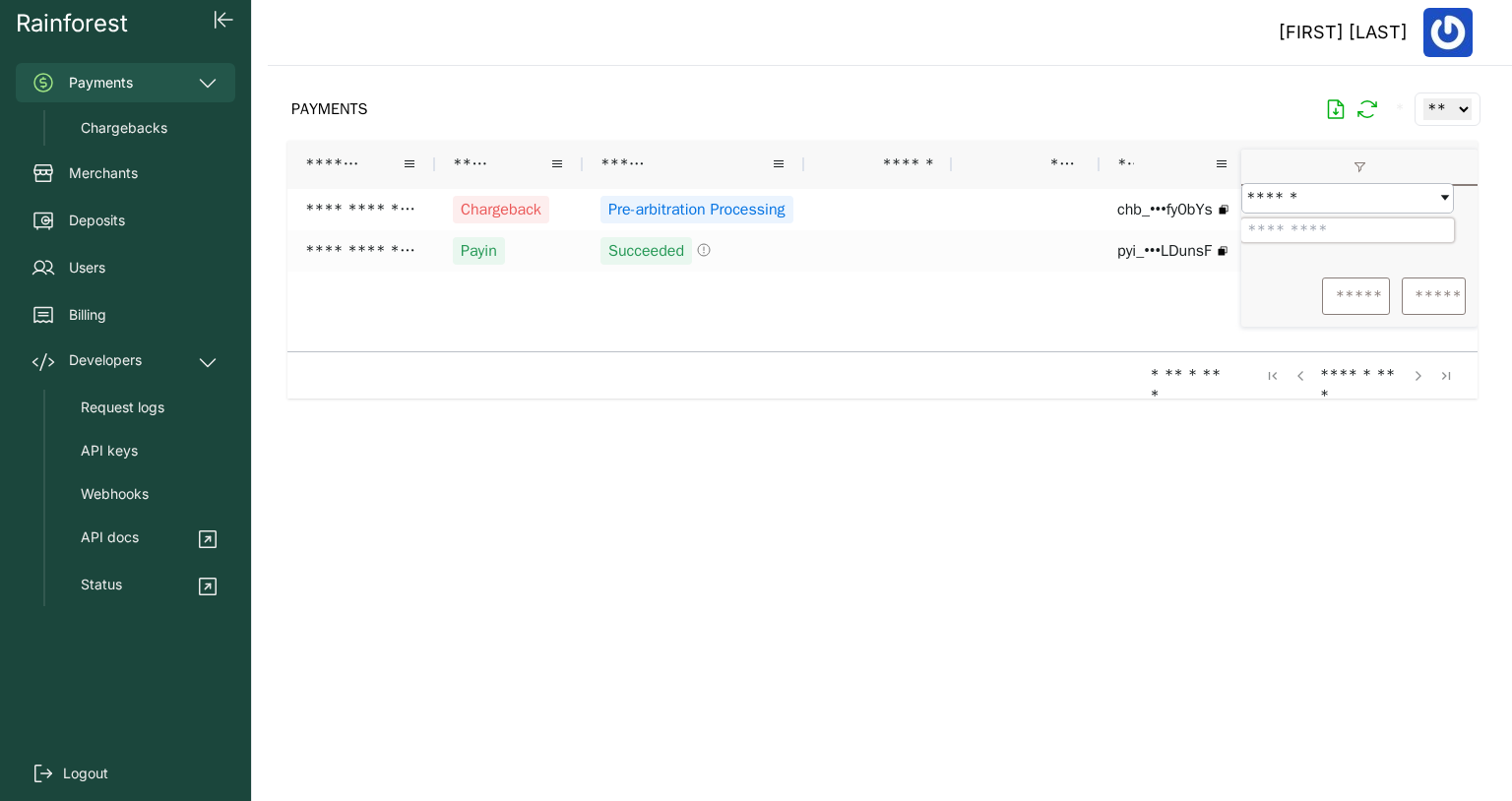 drag, startPoint x: 1342, startPoint y: 242, endPoint x: 1250, endPoint y: 259, distance: 93.55747 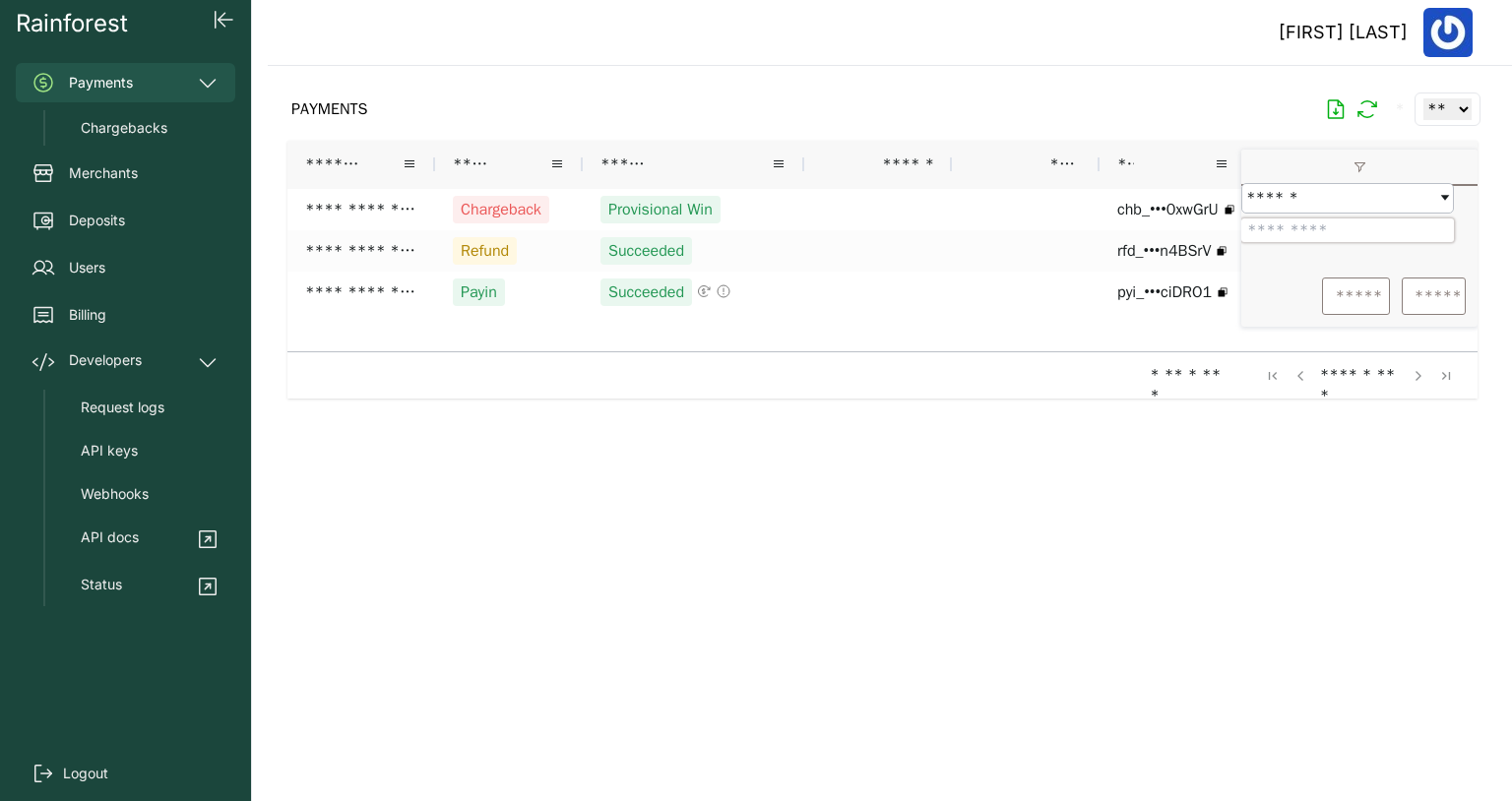 drag, startPoint x: 1336, startPoint y: 243, endPoint x: 1241, endPoint y: 255, distance: 95.7549 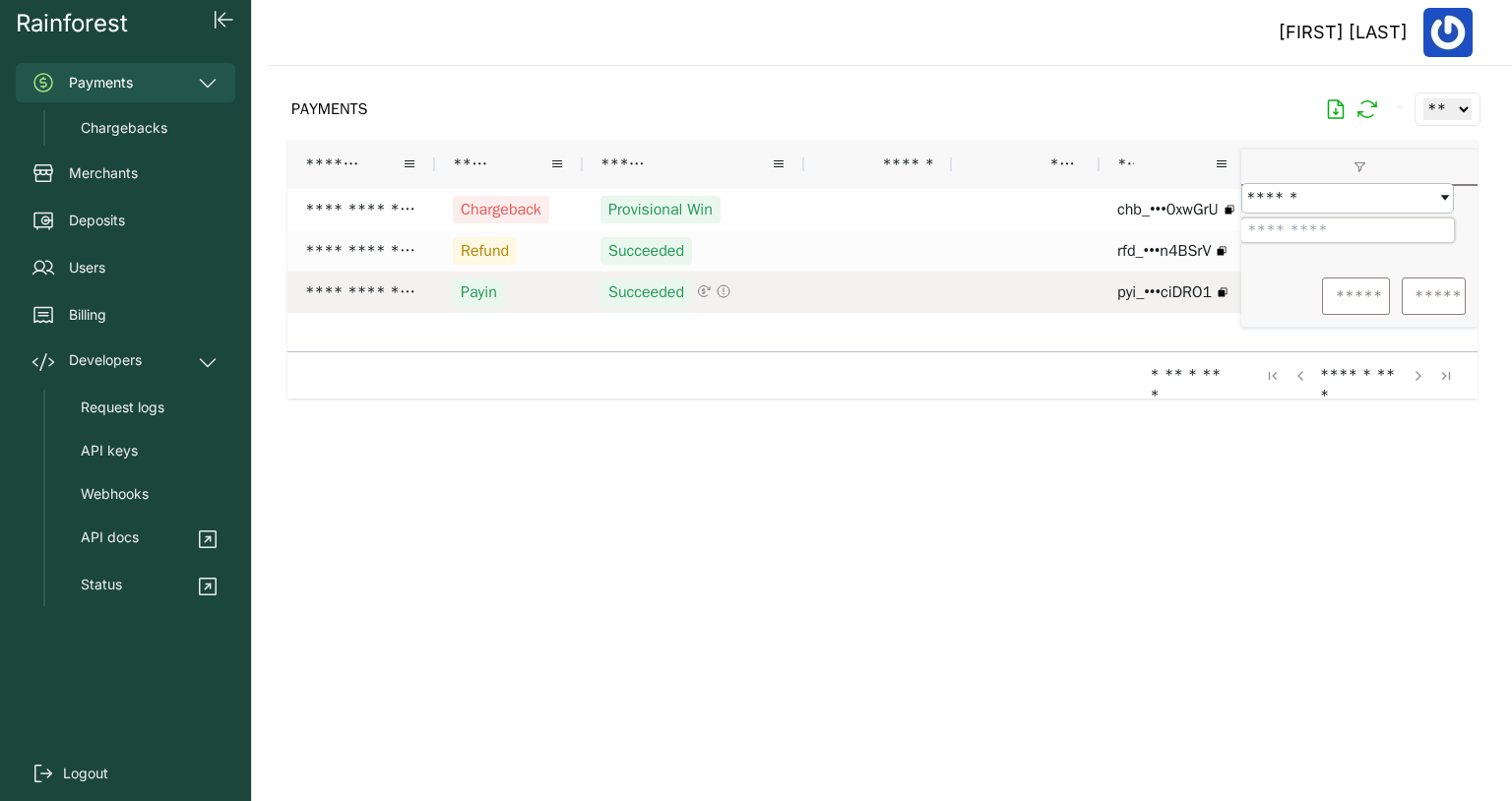 click on "*****" at bounding box center [1355, 296] 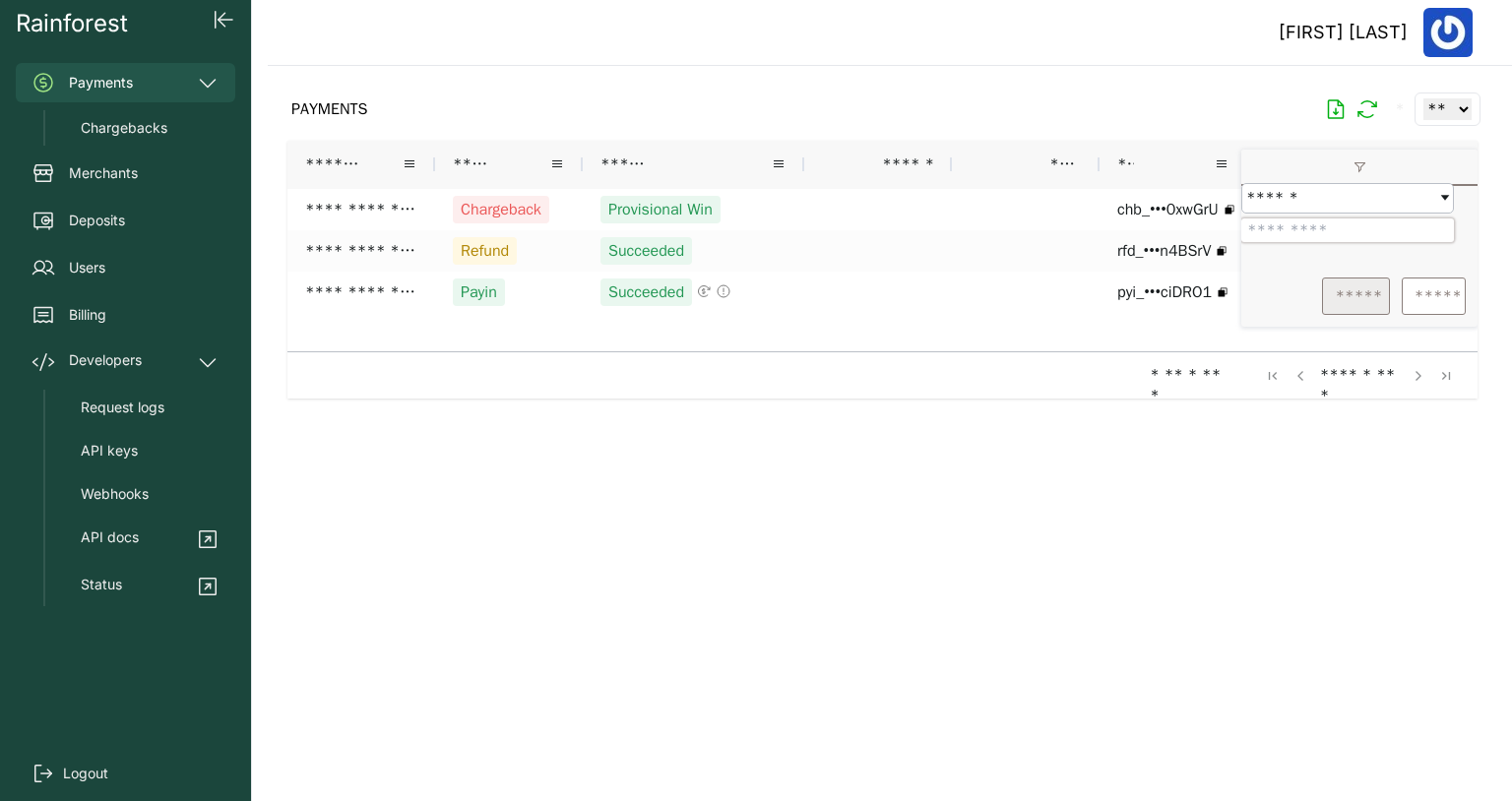 click on "*****" at bounding box center (1355, 296) 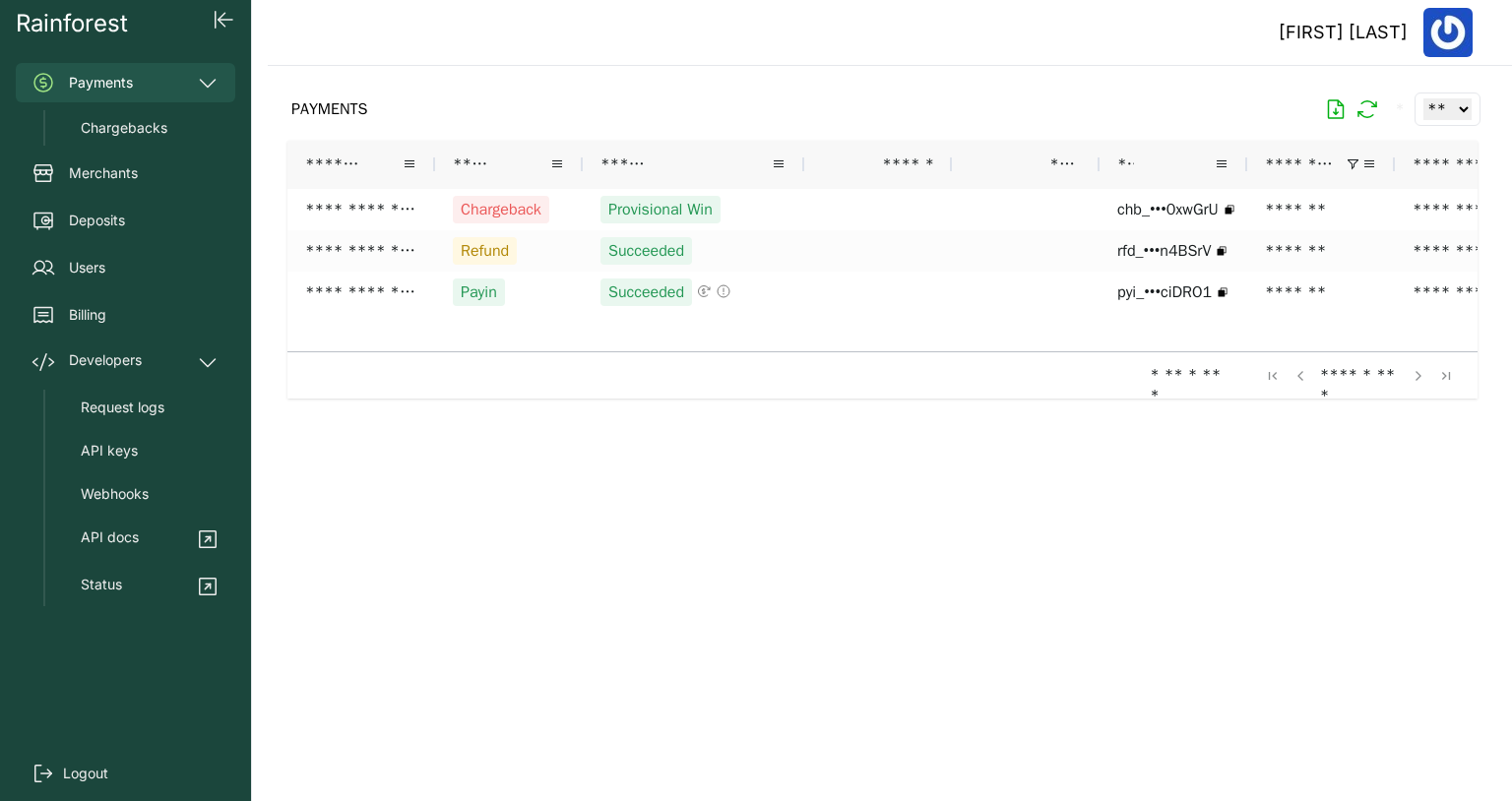 click at bounding box center (882, 417) 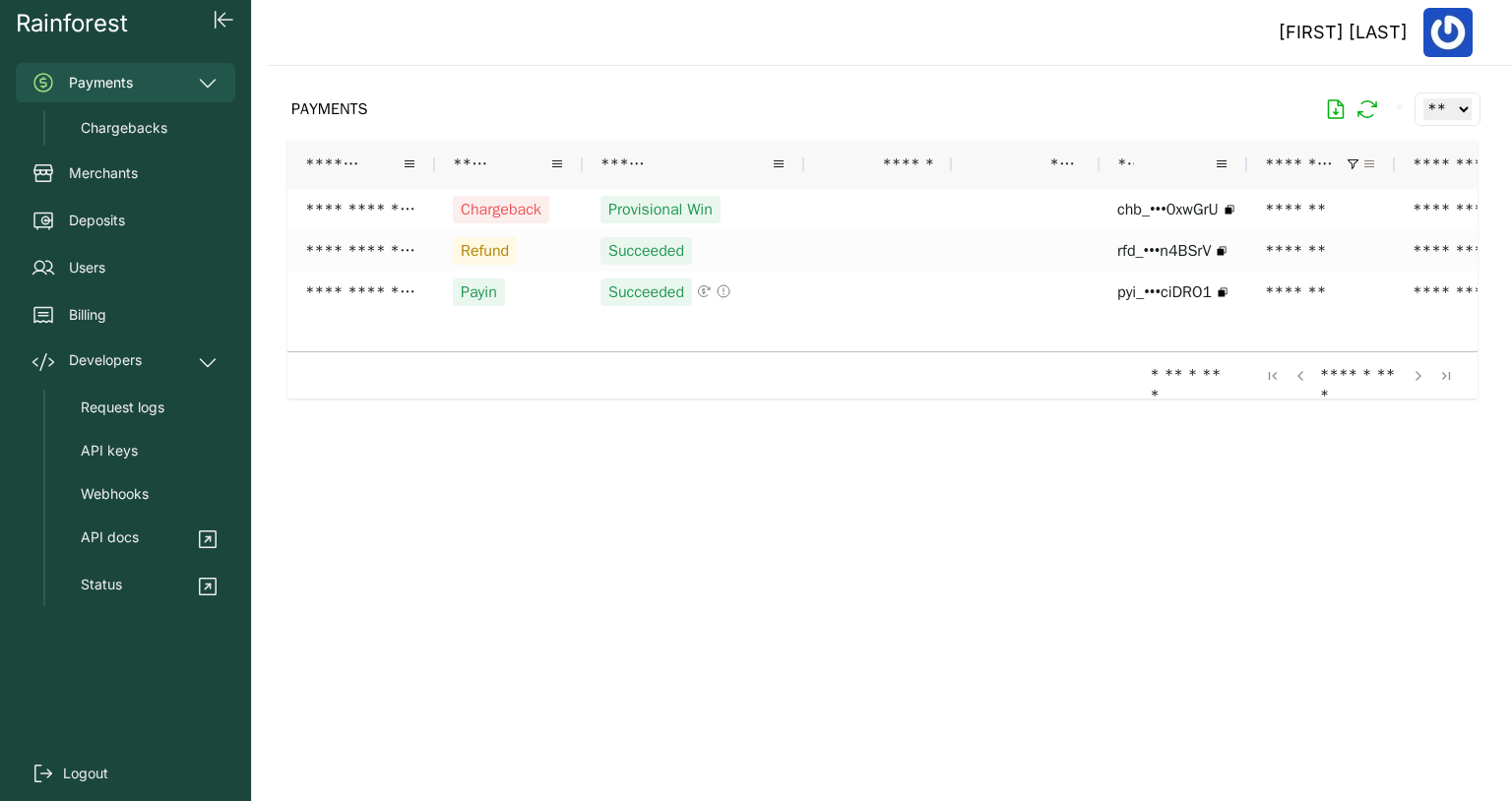 click at bounding box center [1369, 164] 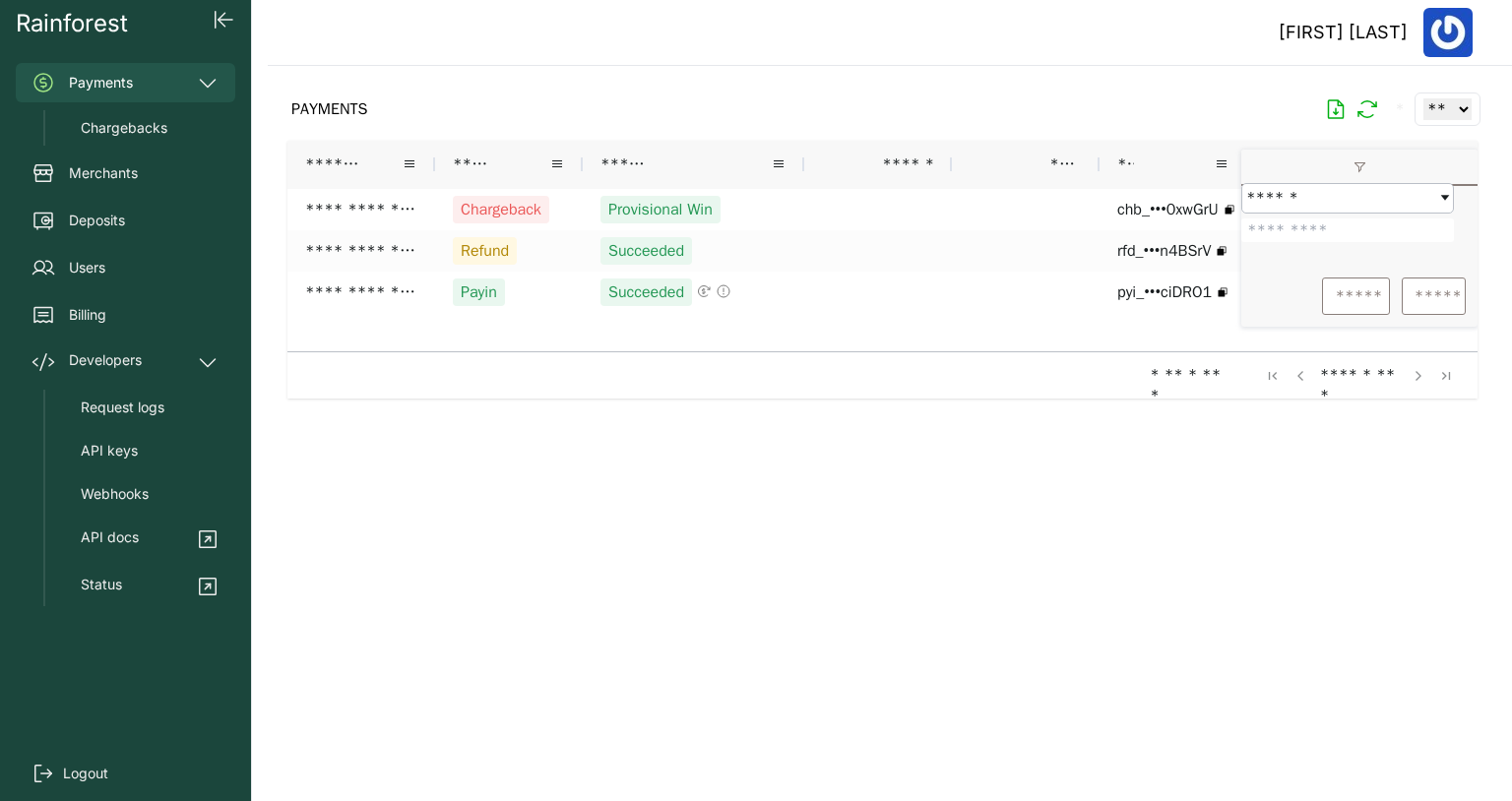 drag, startPoint x: 1348, startPoint y: 244, endPoint x: 1252, endPoint y: 256, distance: 96.74709 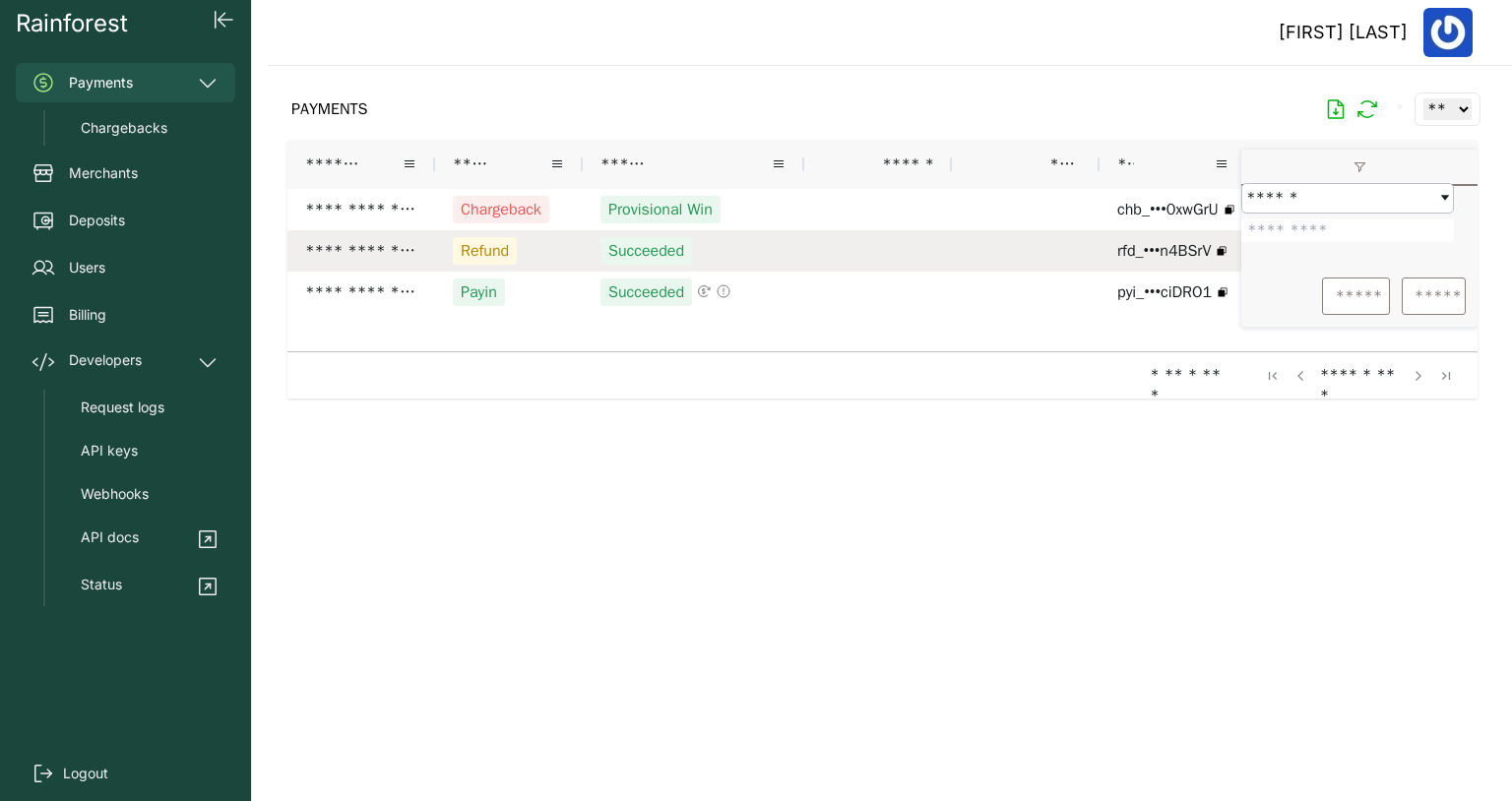 click on "*****" at bounding box center (1355, 296) 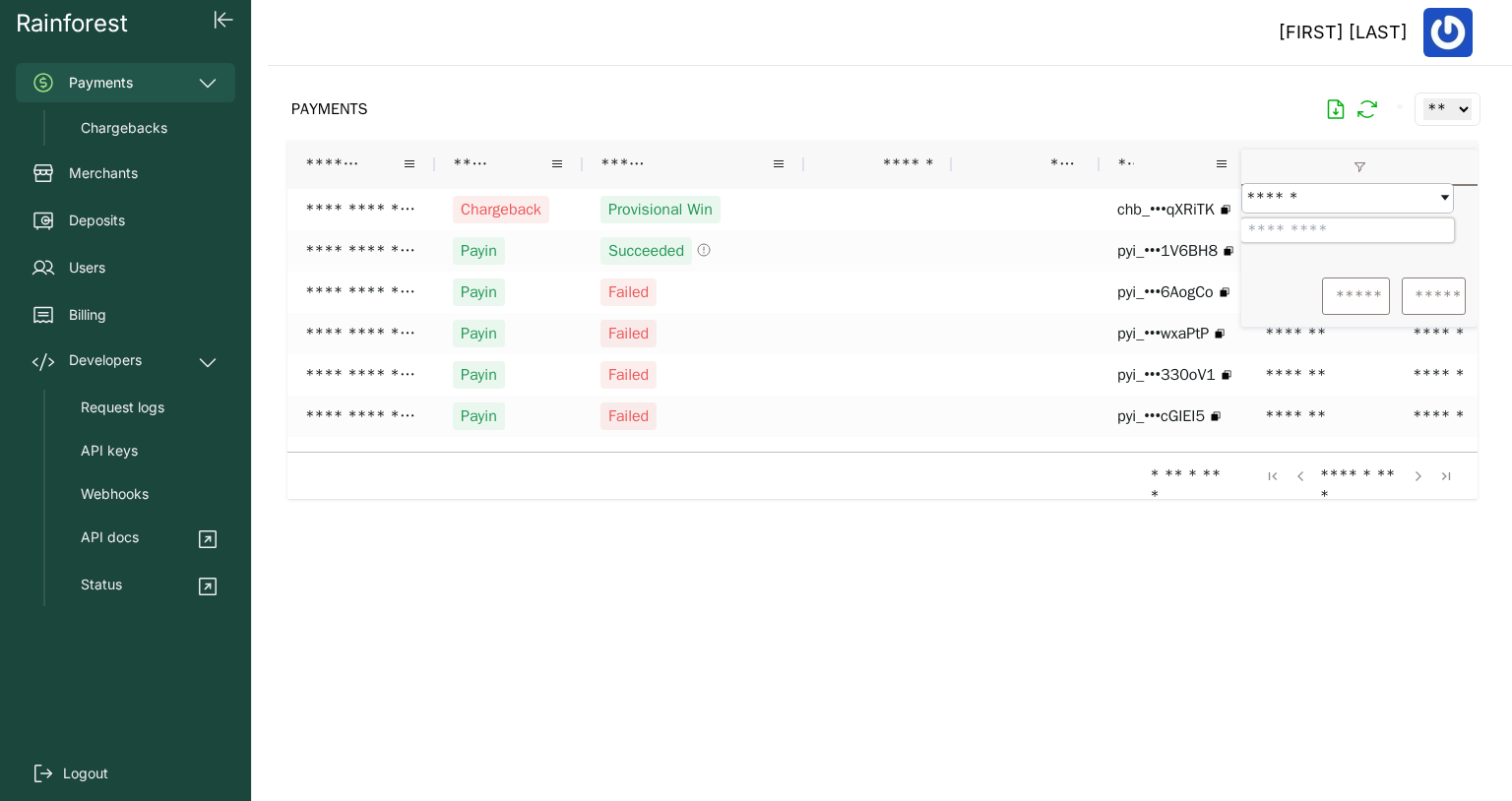 drag, startPoint x: 1330, startPoint y: 239, endPoint x: 1257, endPoint y: 251, distance: 73.97973 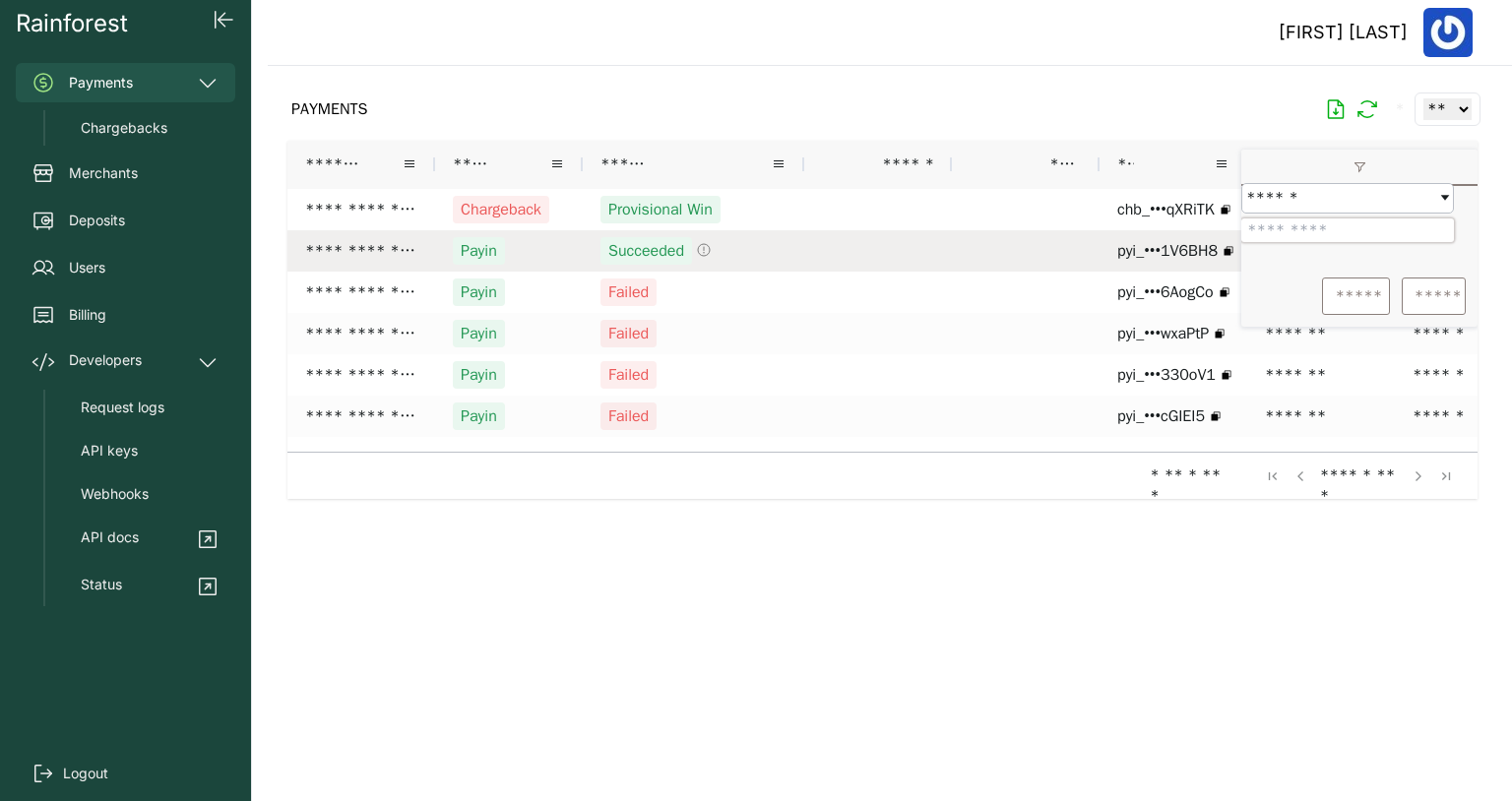 paste 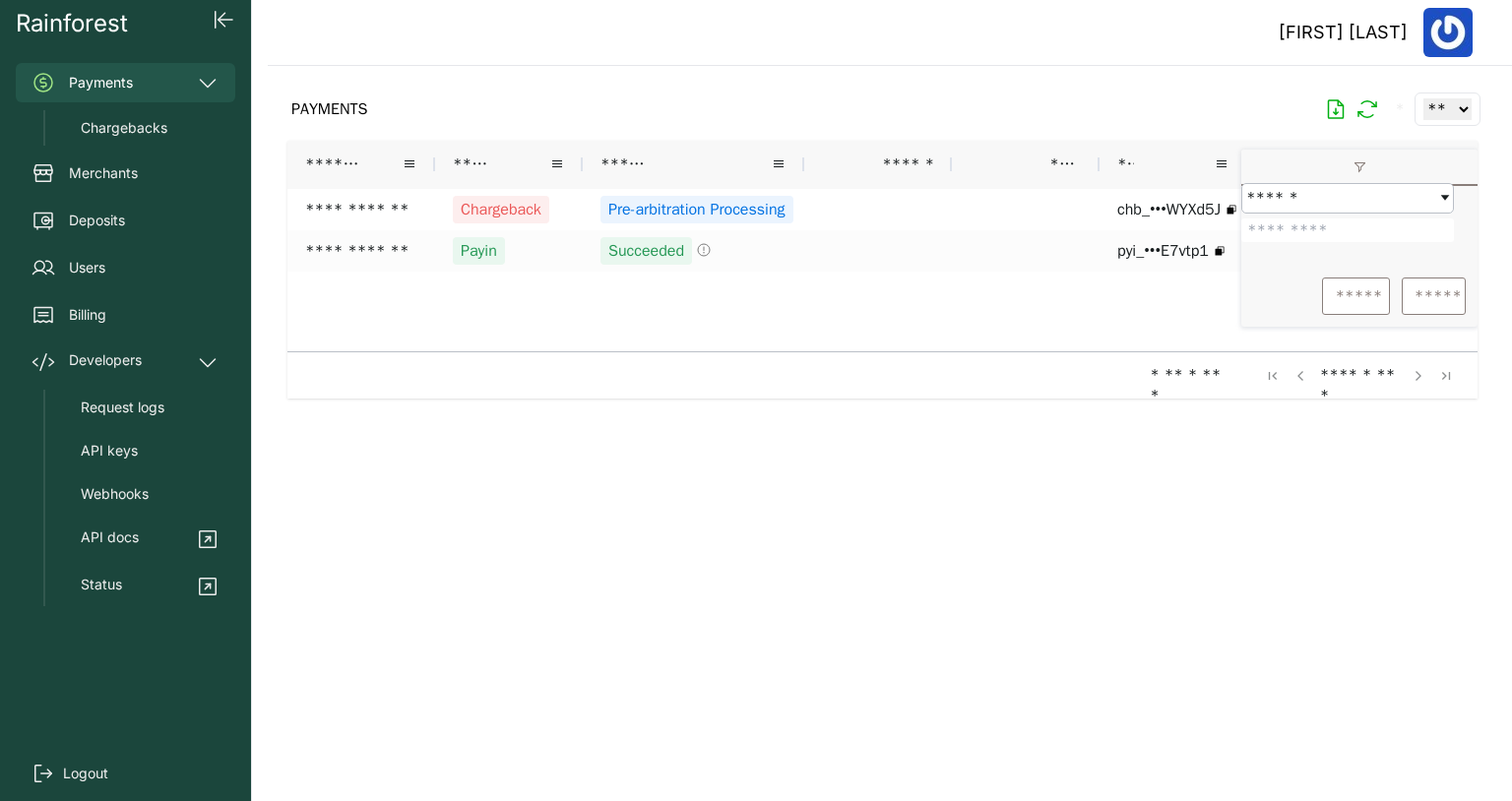click 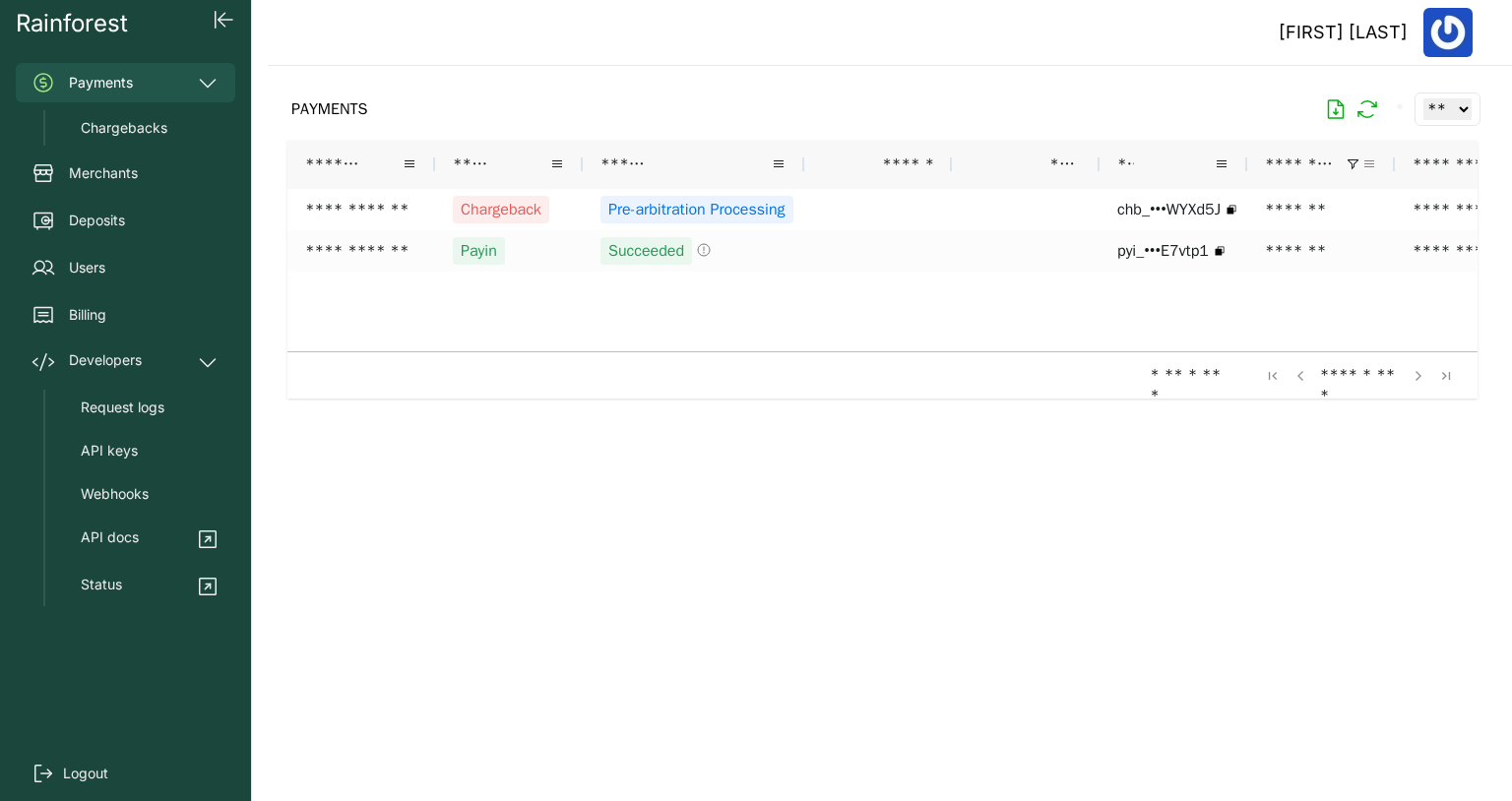 click at bounding box center [1369, 164] 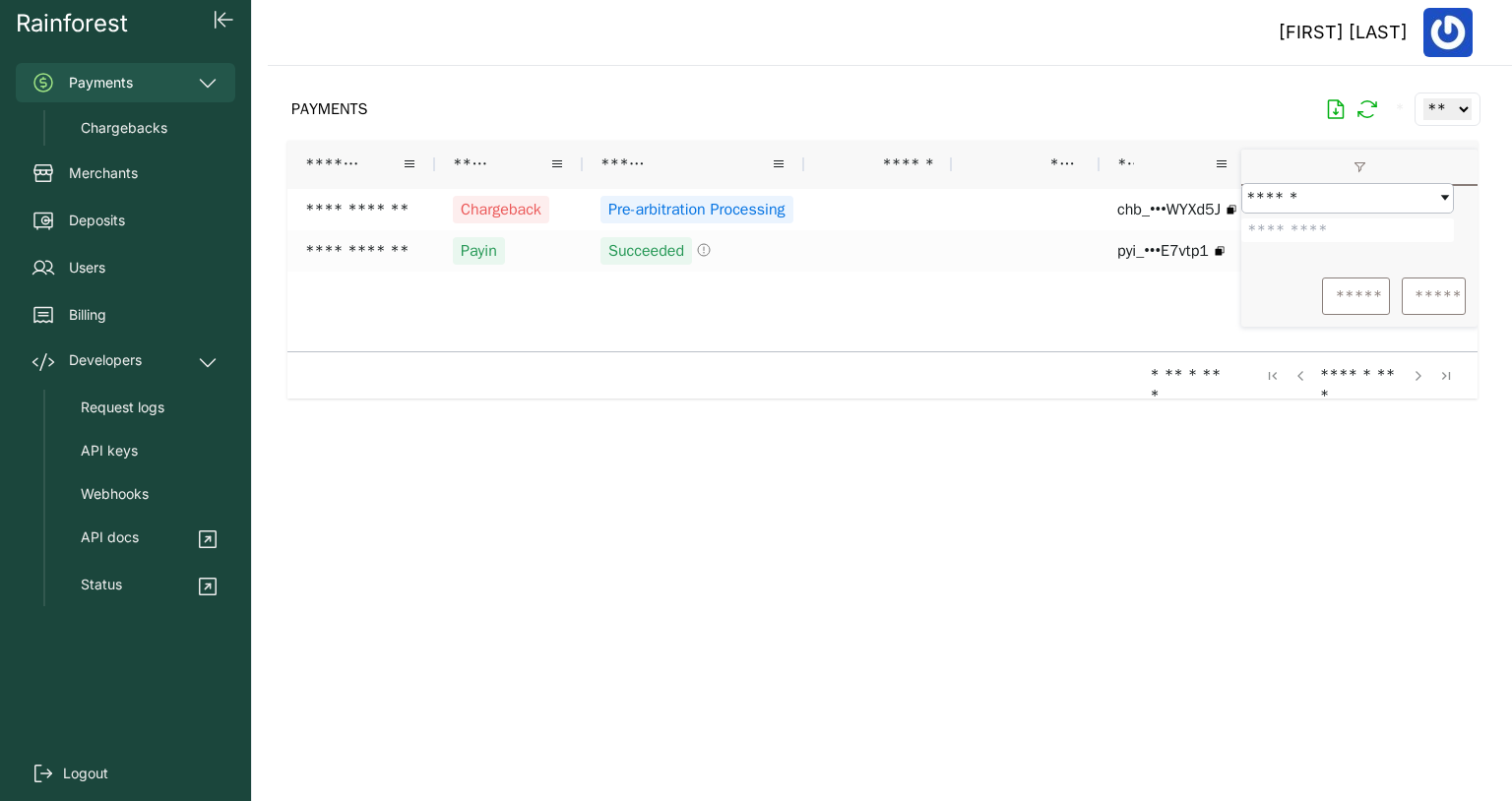 drag, startPoint x: 1324, startPoint y: 248, endPoint x: 1249, endPoint y: 264, distance: 76.687678 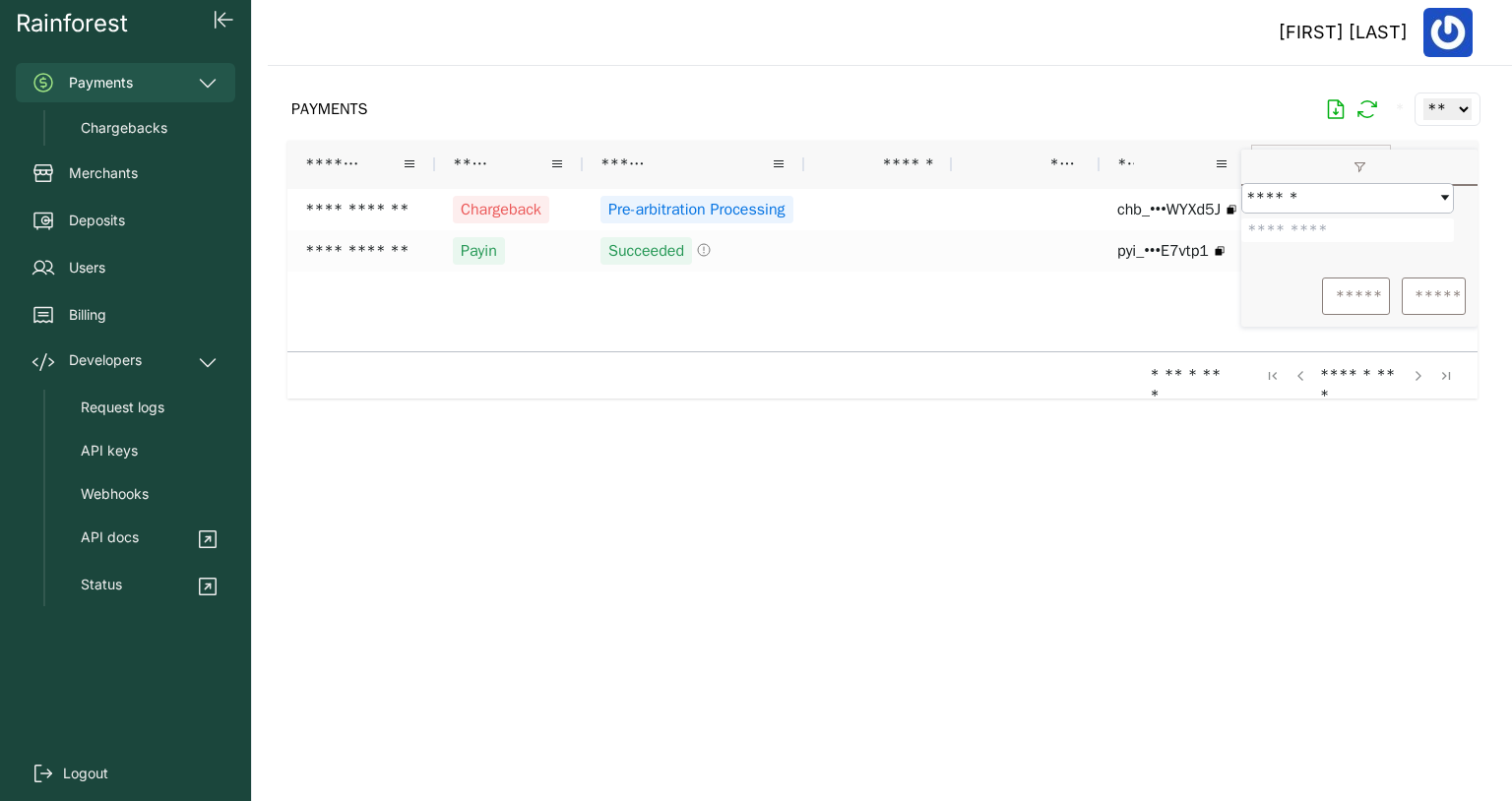 type on "*******" 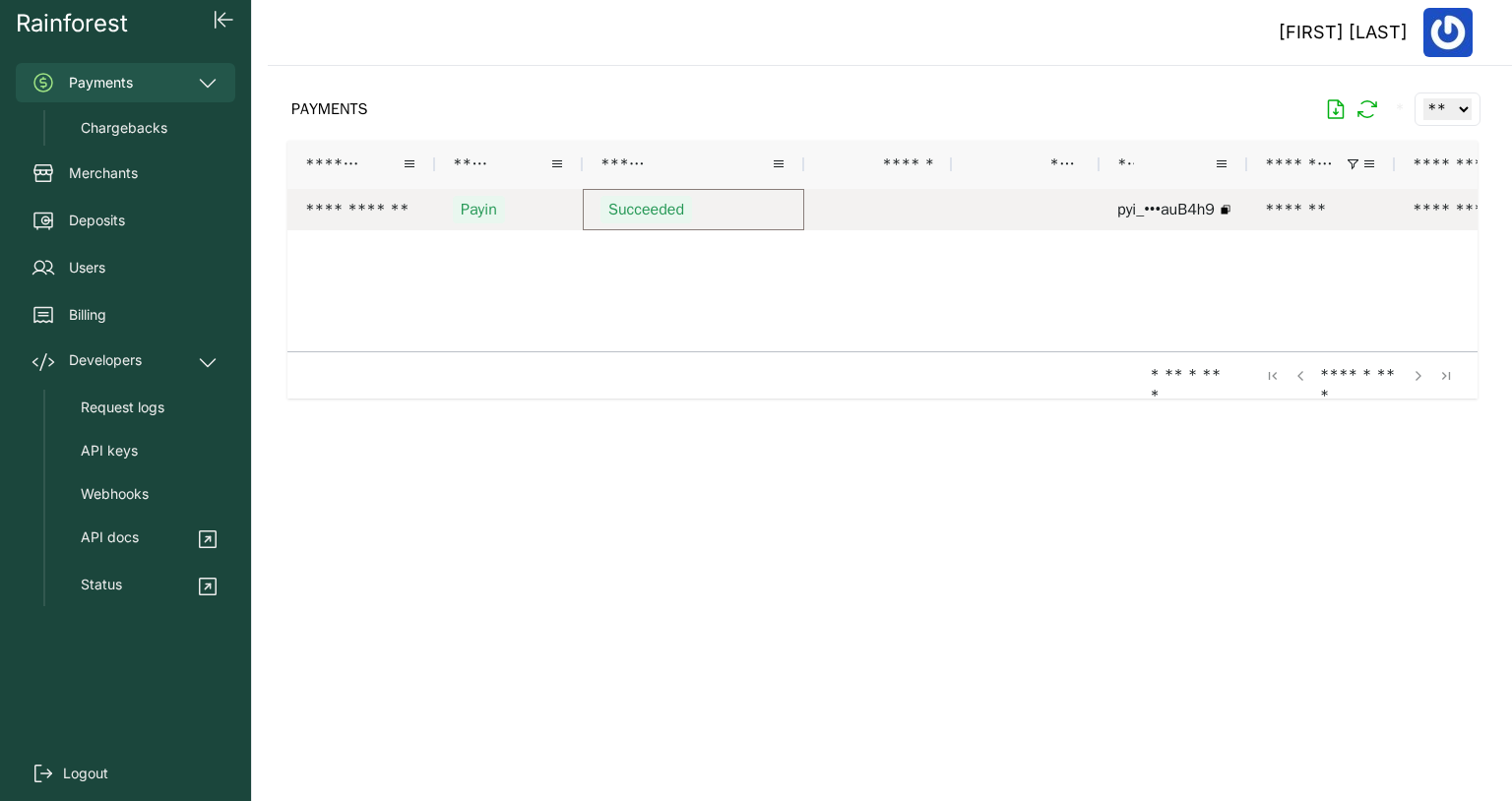 click on "Succeeded" at bounding box center [646, 210] 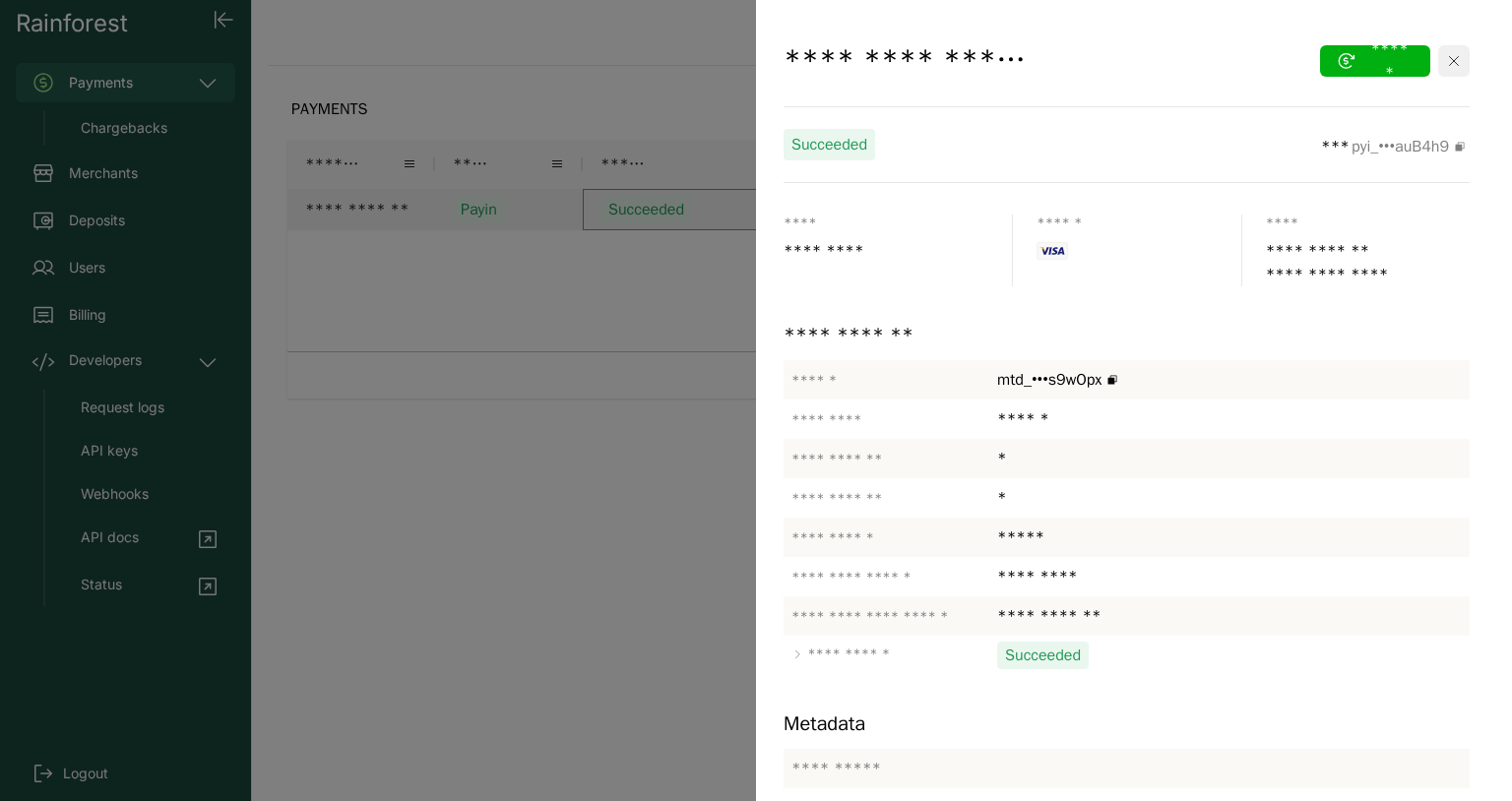 click at bounding box center (1454, 61) 